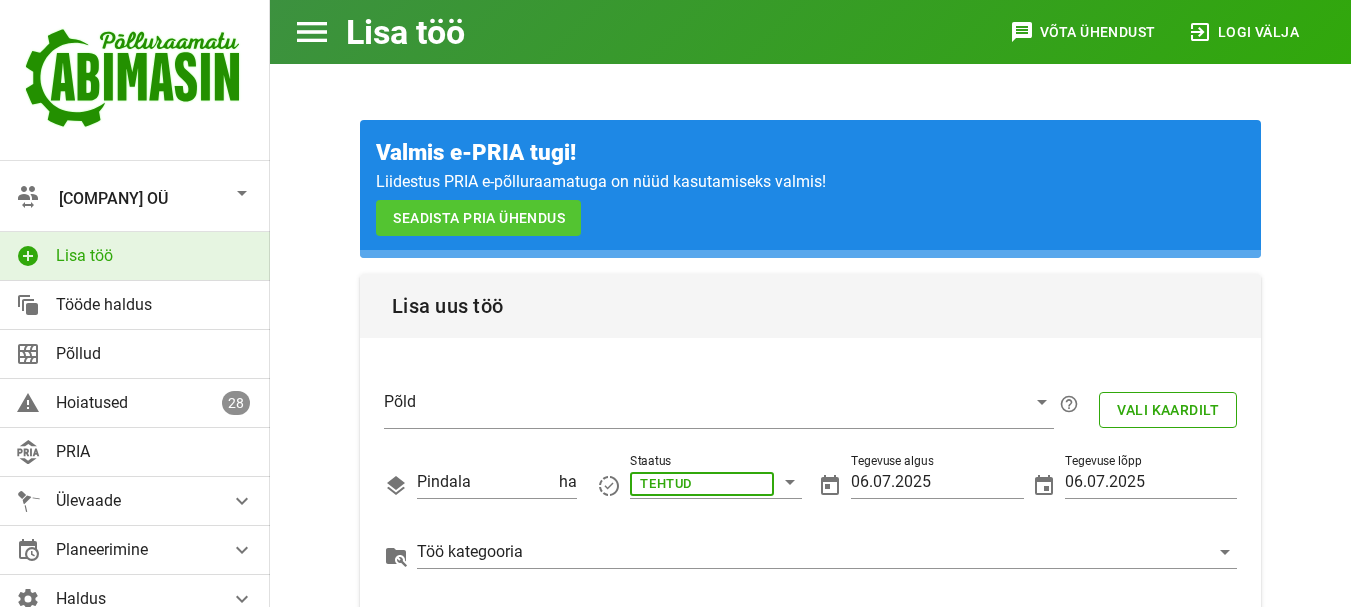 scroll, scrollTop: 32, scrollLeft: 0, axis: vertical 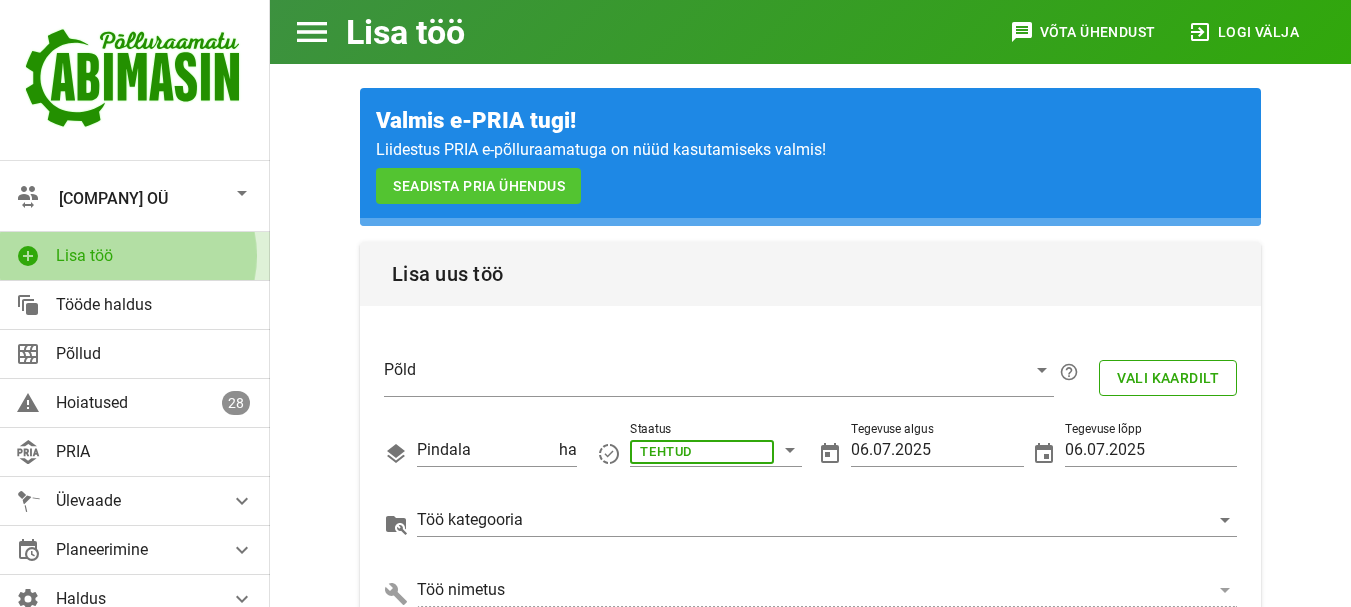 click on "Lisa töö" at bounding box center (155, 255) 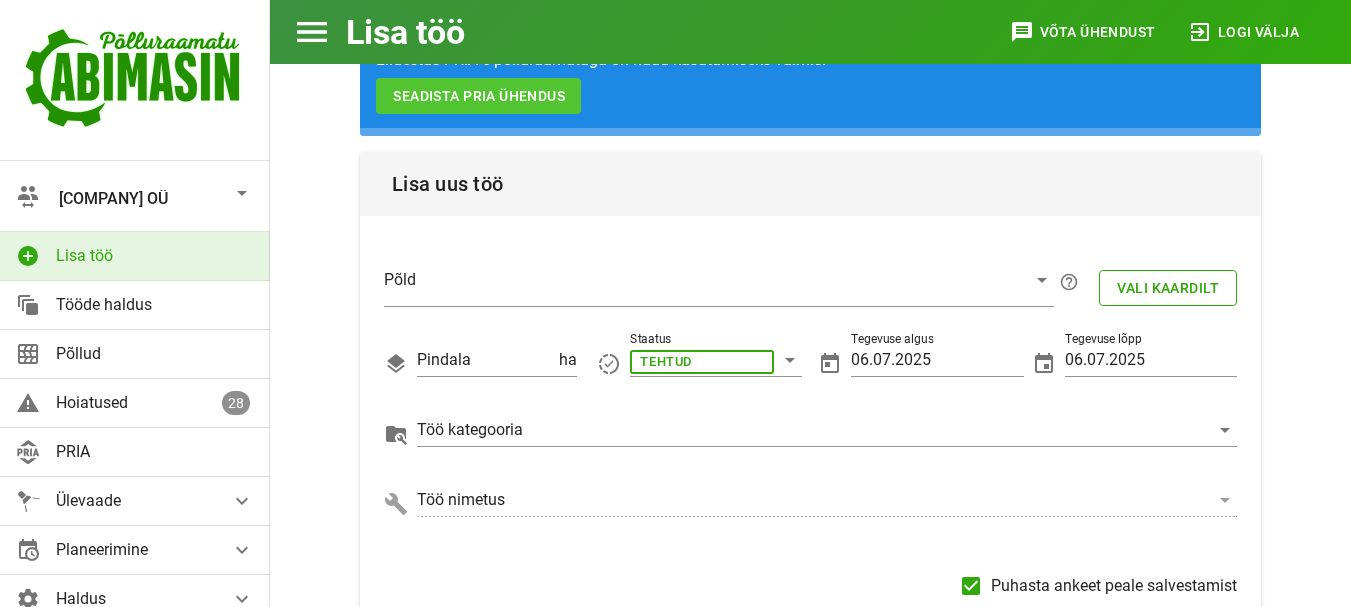 scroll, scrollTop: 152, scrollLeft: 0, axis: vertical 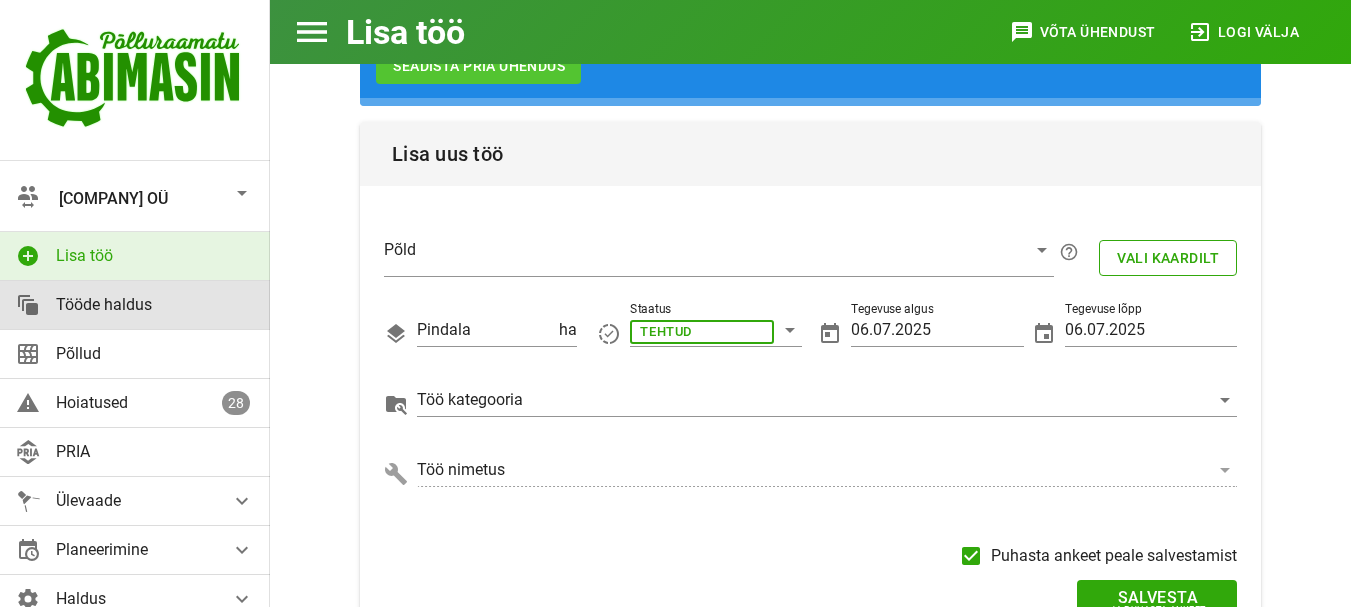 click on "Tööde haldus" at bounding box center [155, 304] 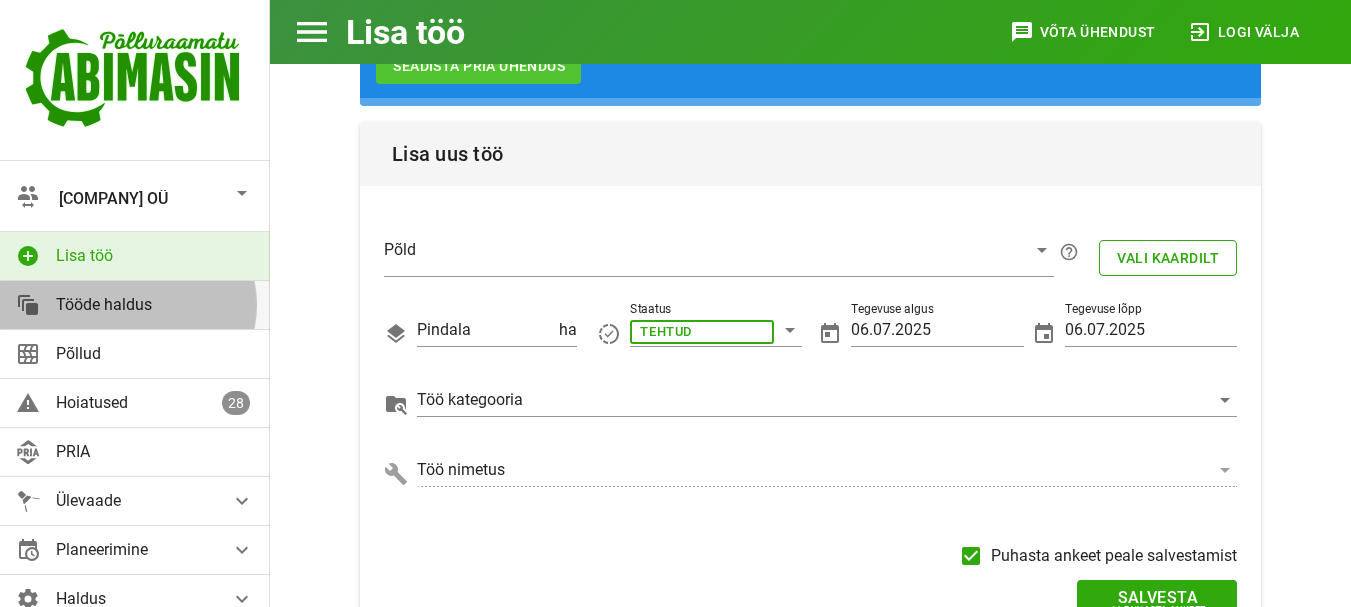 scroll, scrollTop: 0, scrollLeft: 0, axis: both 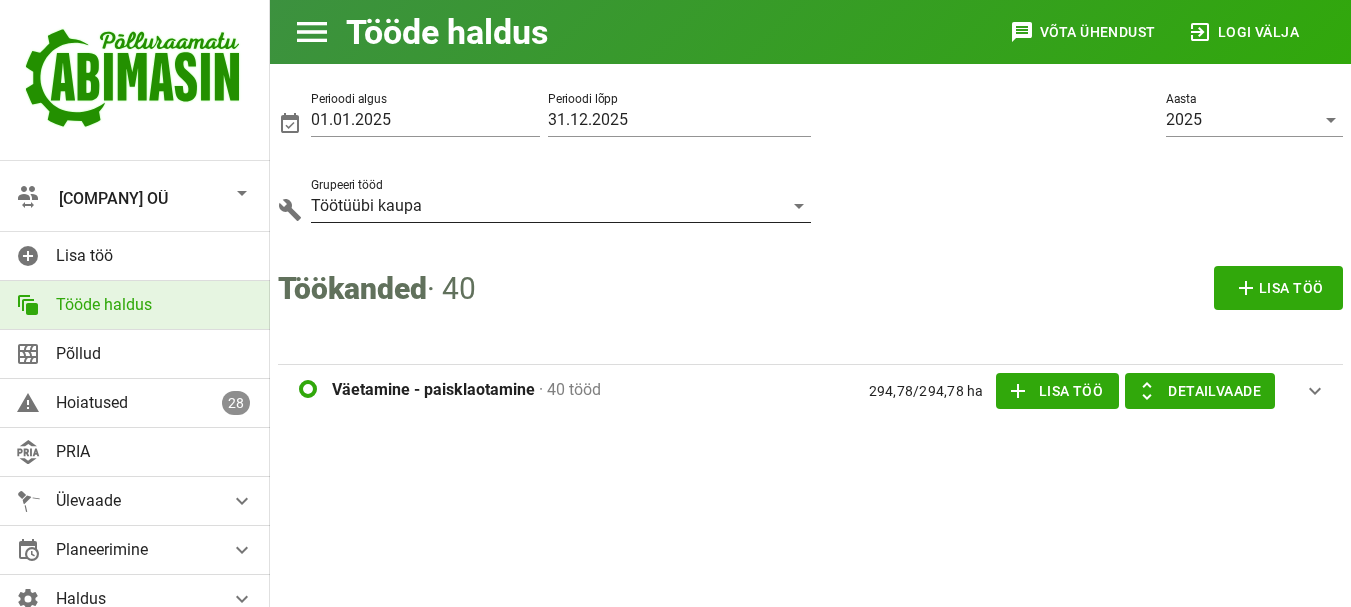 click at bounding box center (799, 206) 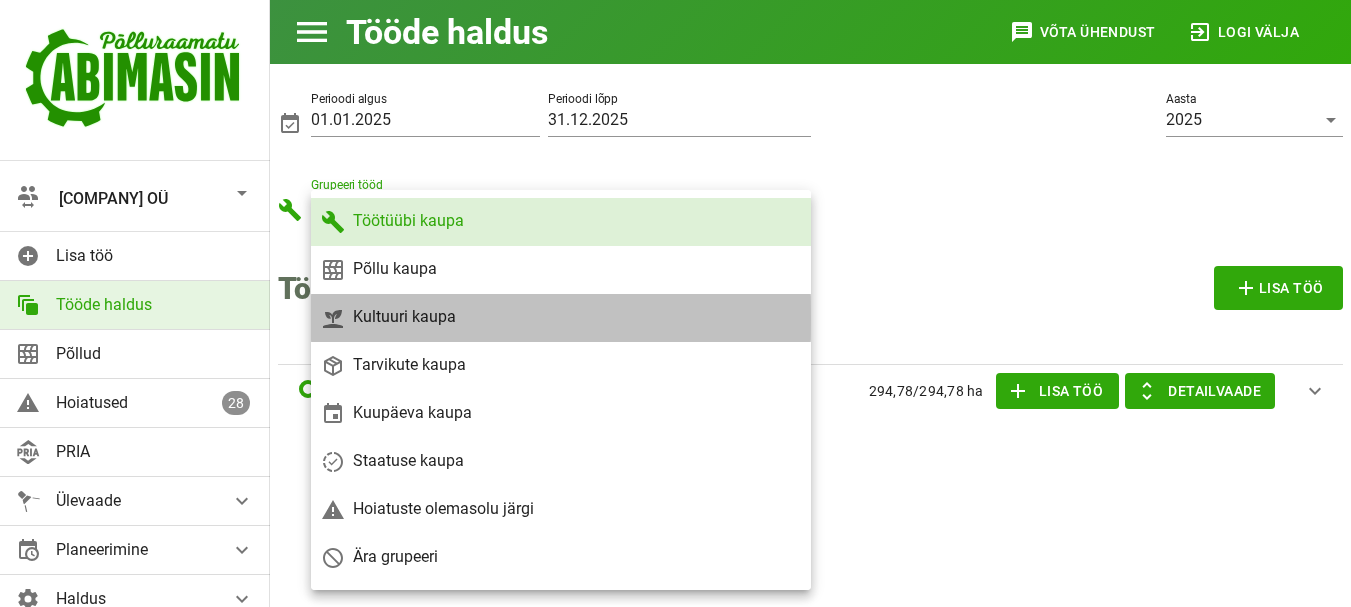 click on "Kultuuri kaupa" at bounding box center (561, 318) 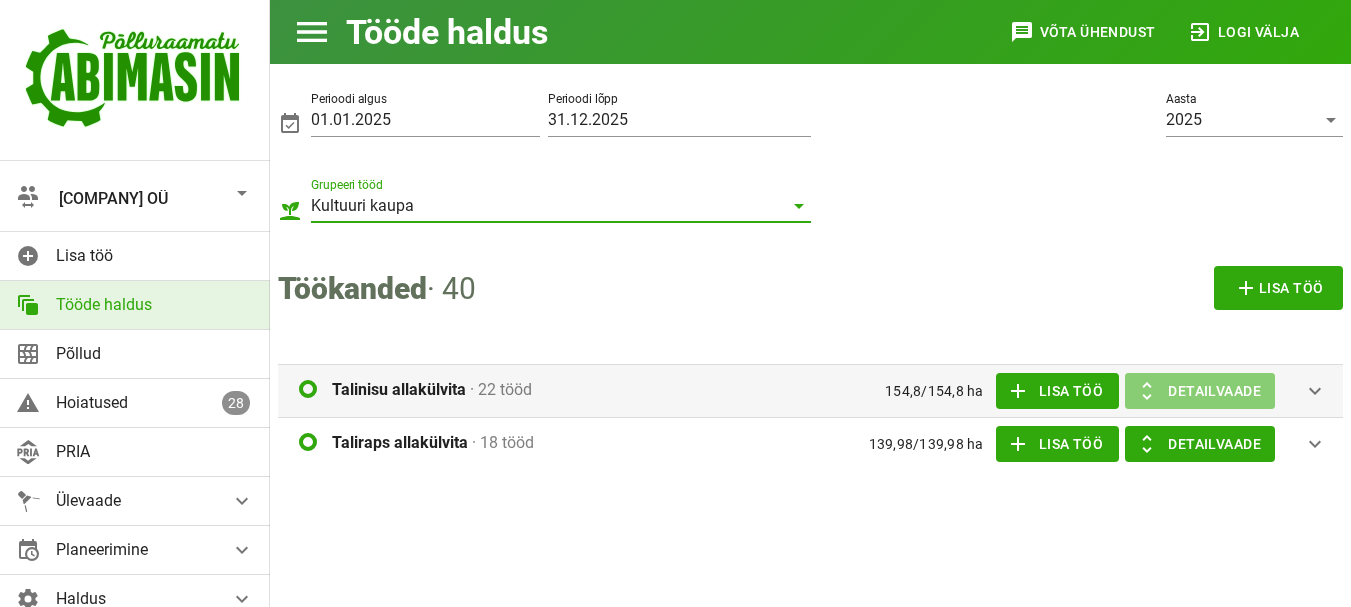 click on "Detailvaade" at bounding box center (1055, 391) 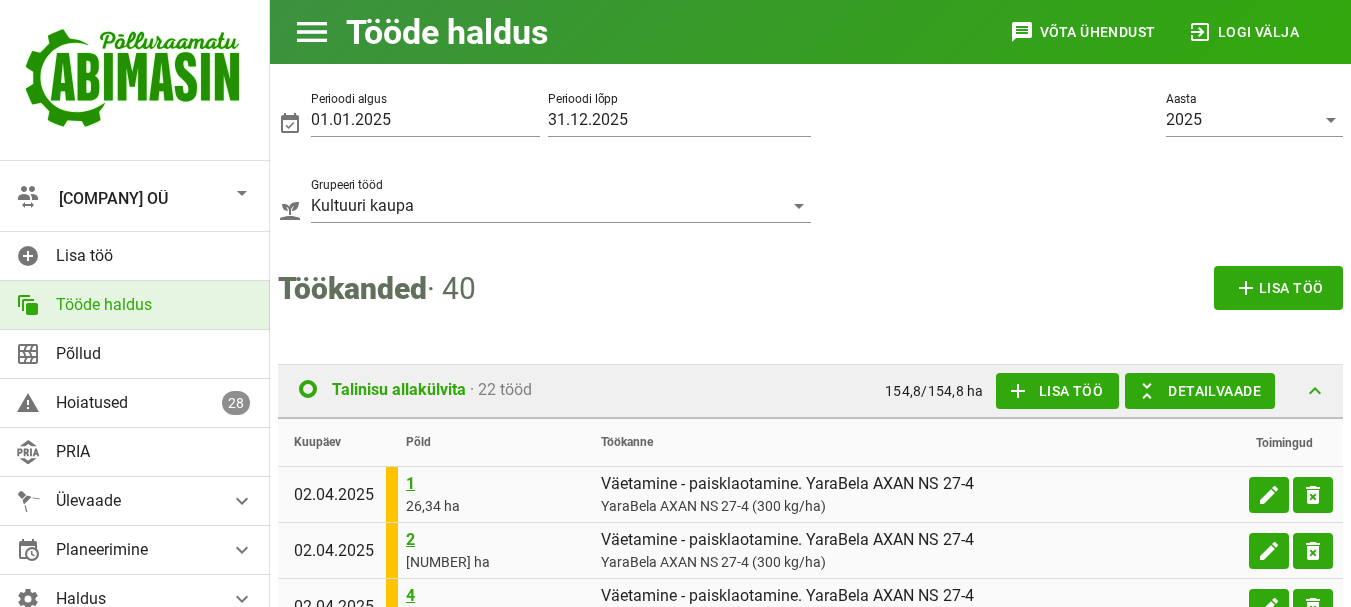 scroll, scrollTop: 531, scrollLeft: 0, axis: vertical 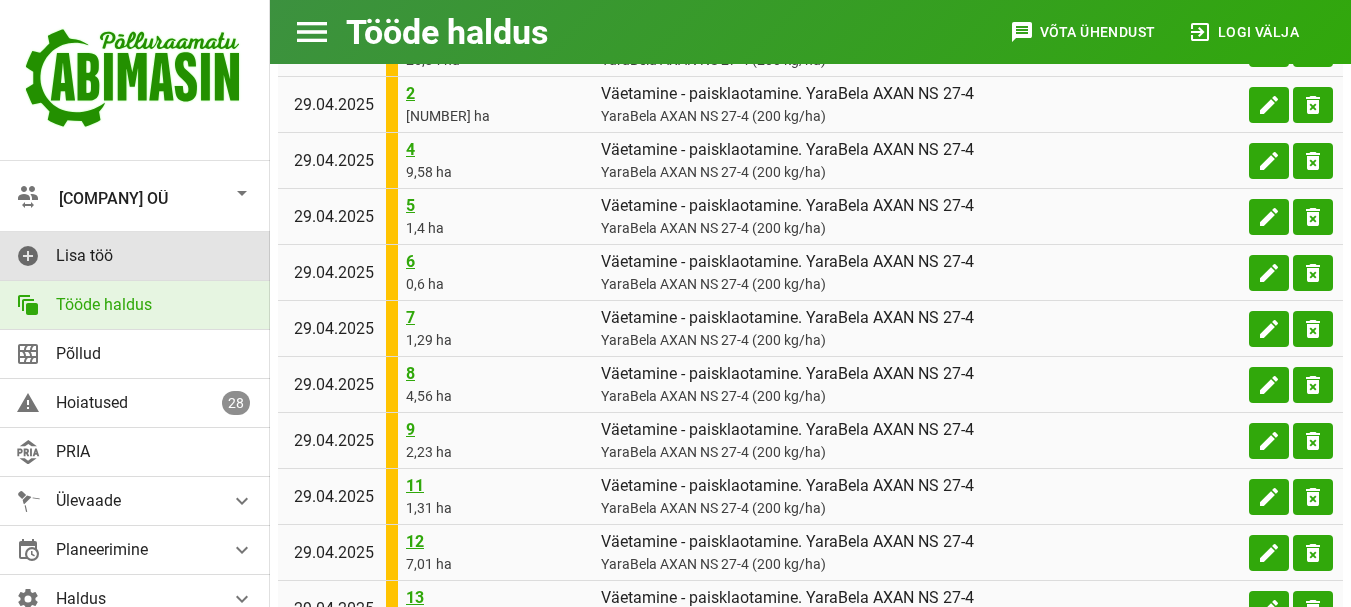 click on "Lisa töö" at bounding box center (155, 255) 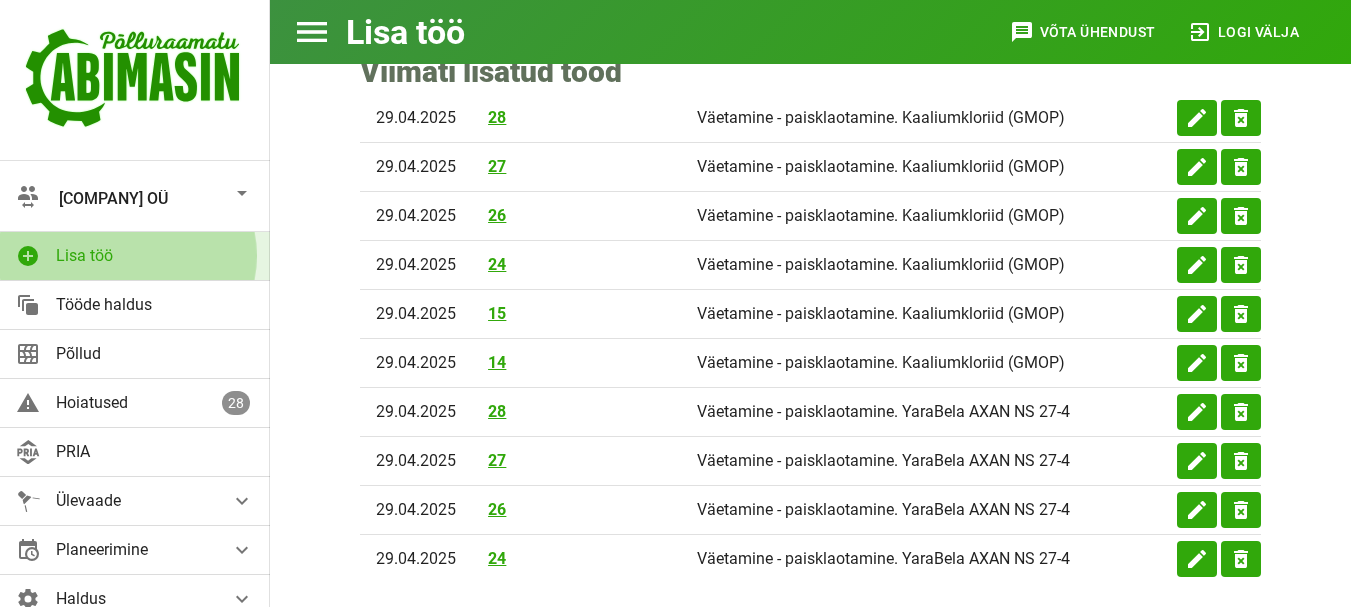 scroll, scrollTop: 0, scrollLeft: 0, axis: both 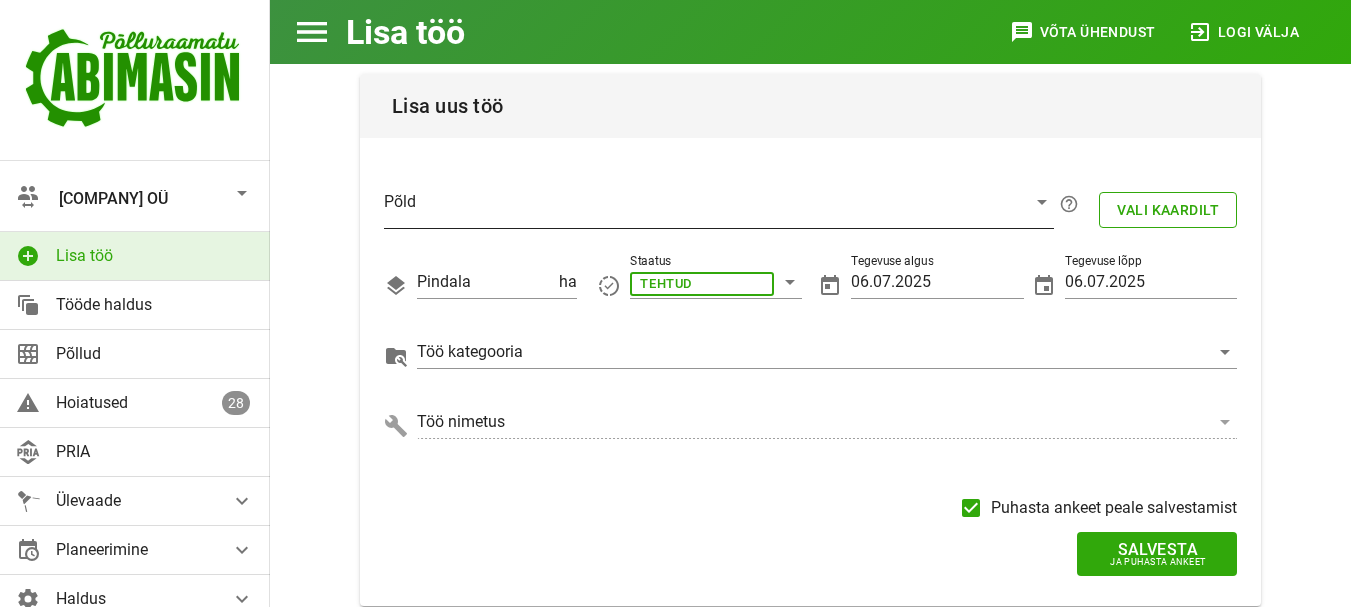 click at bounding box center (1042, 202) 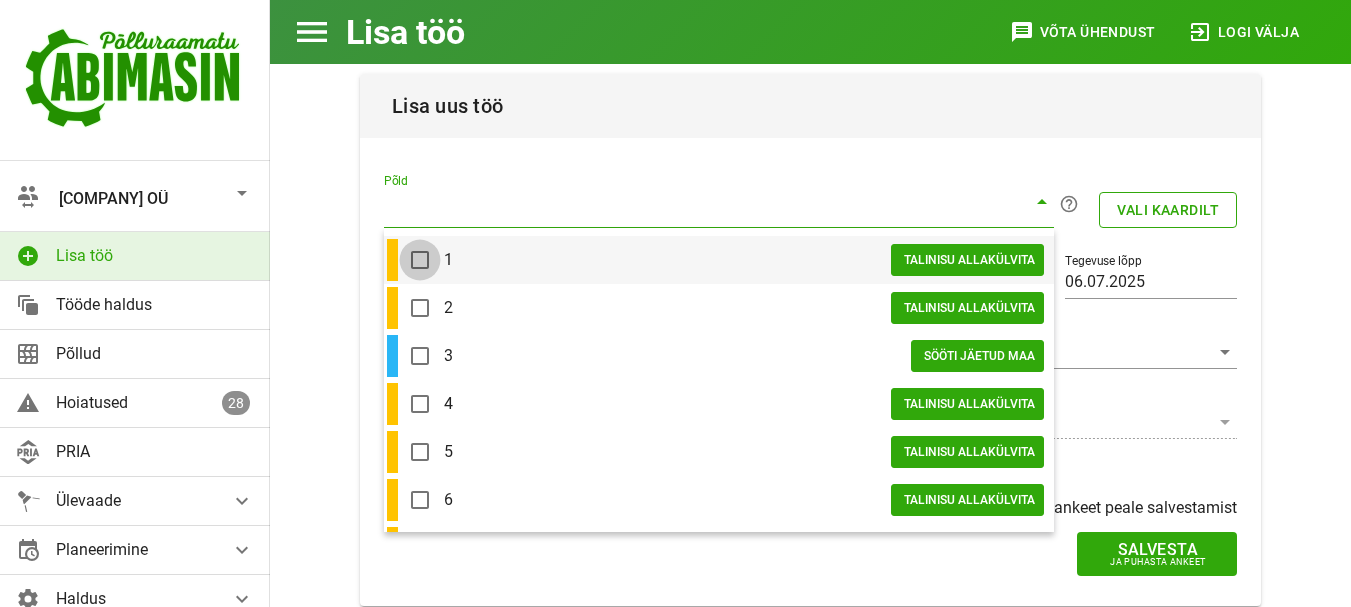 click at bounding box center (420, 260) 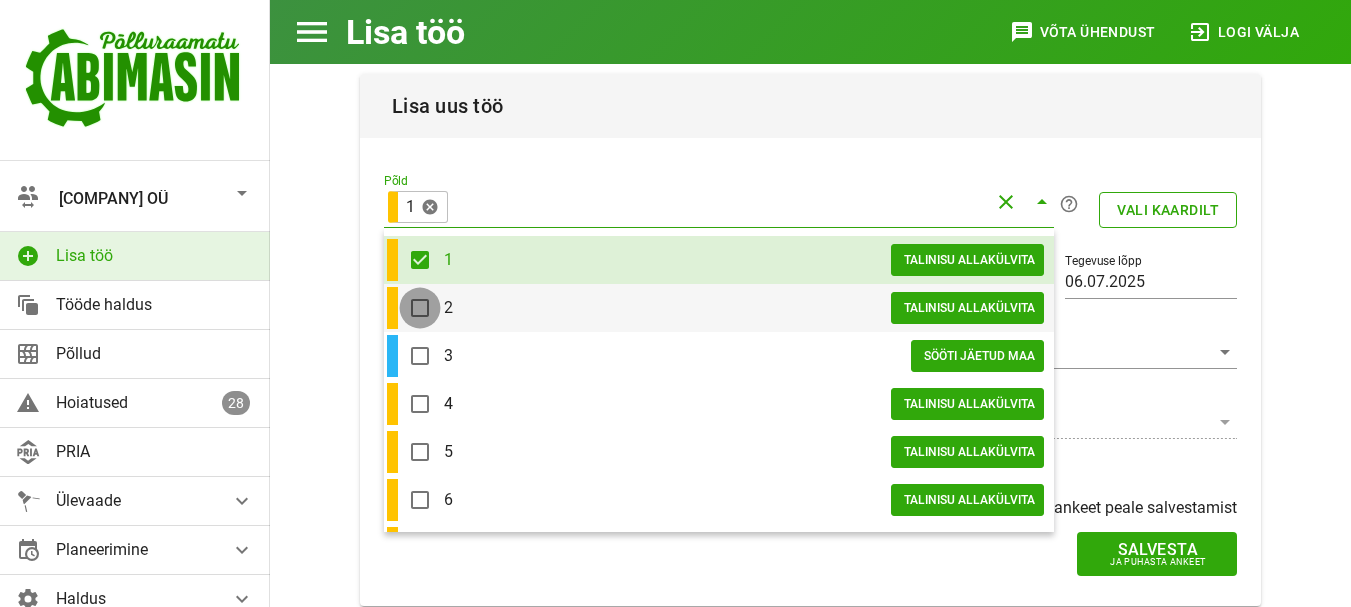 click at bounding box center [420, 308] 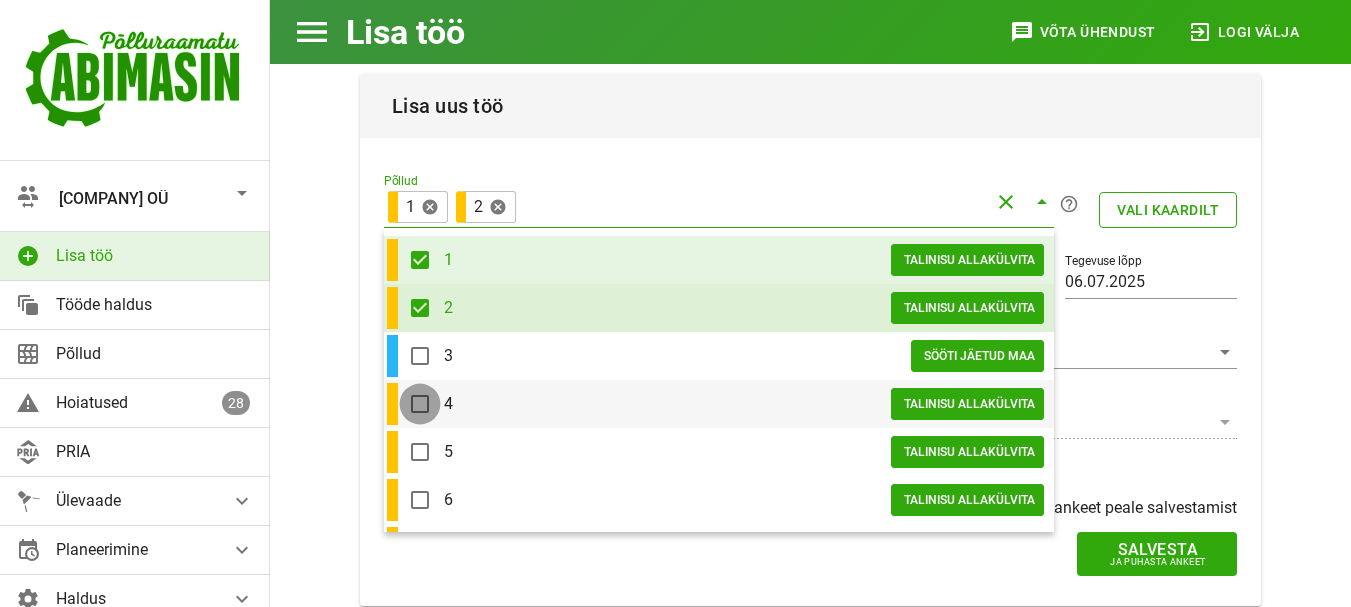 click at bounding box center (420, 404) 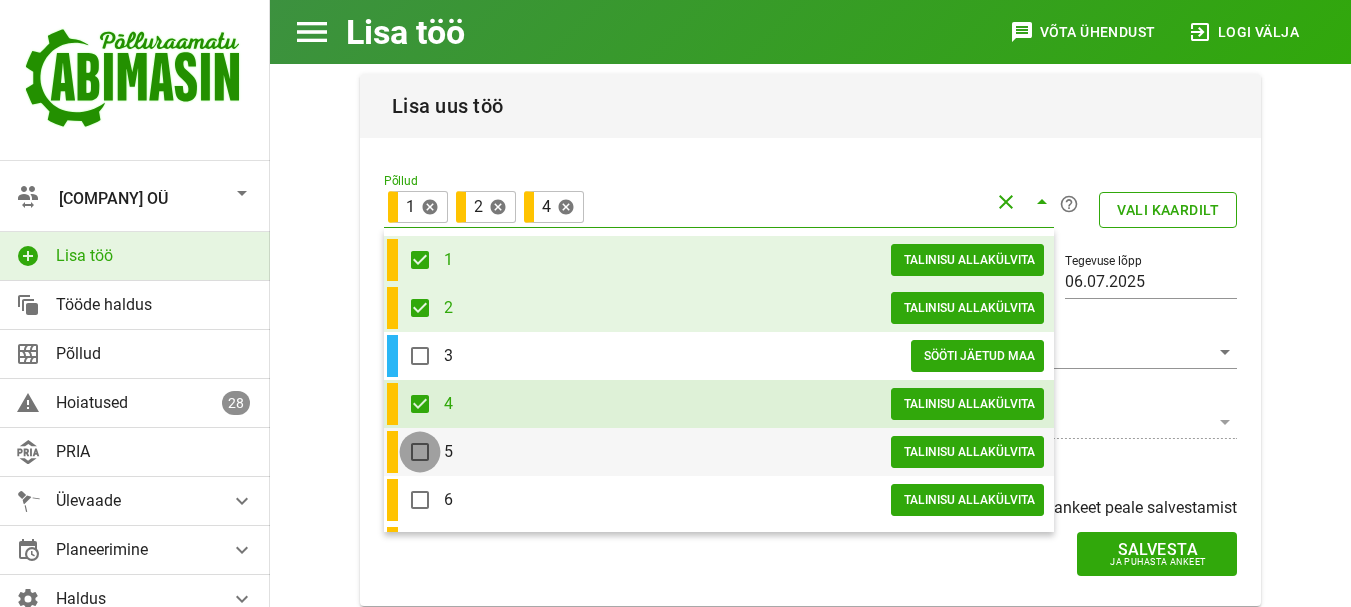 click at bounding box center (420, 452) 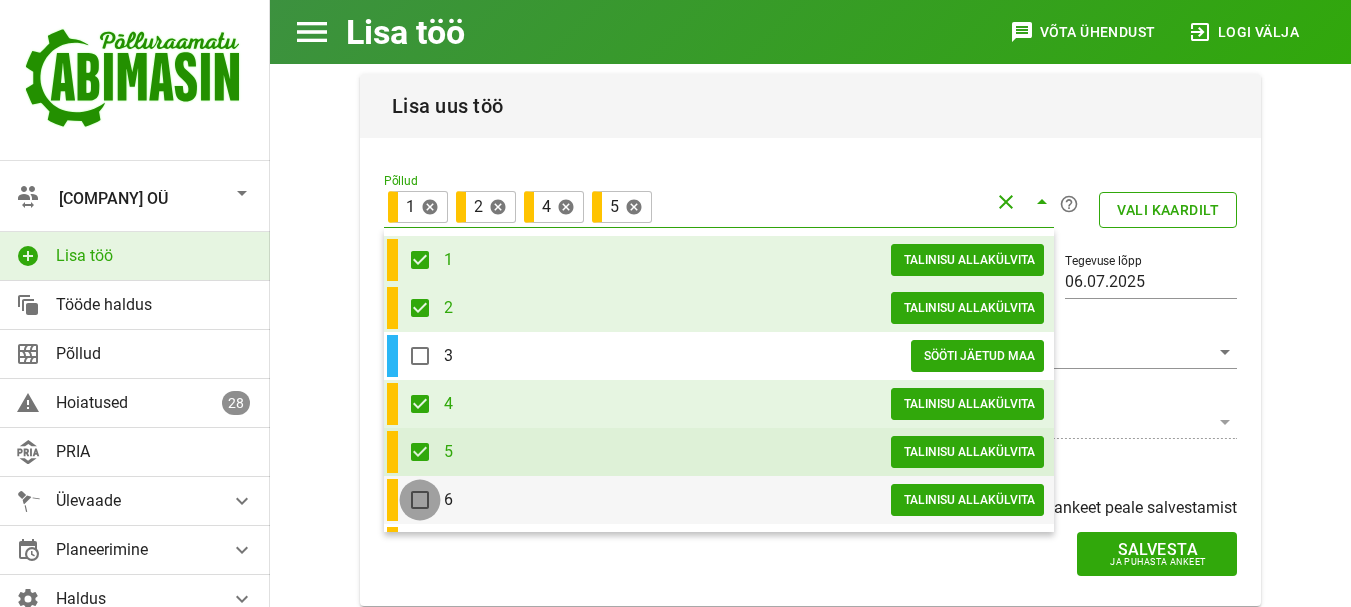 click at bounding box center [420, 500] 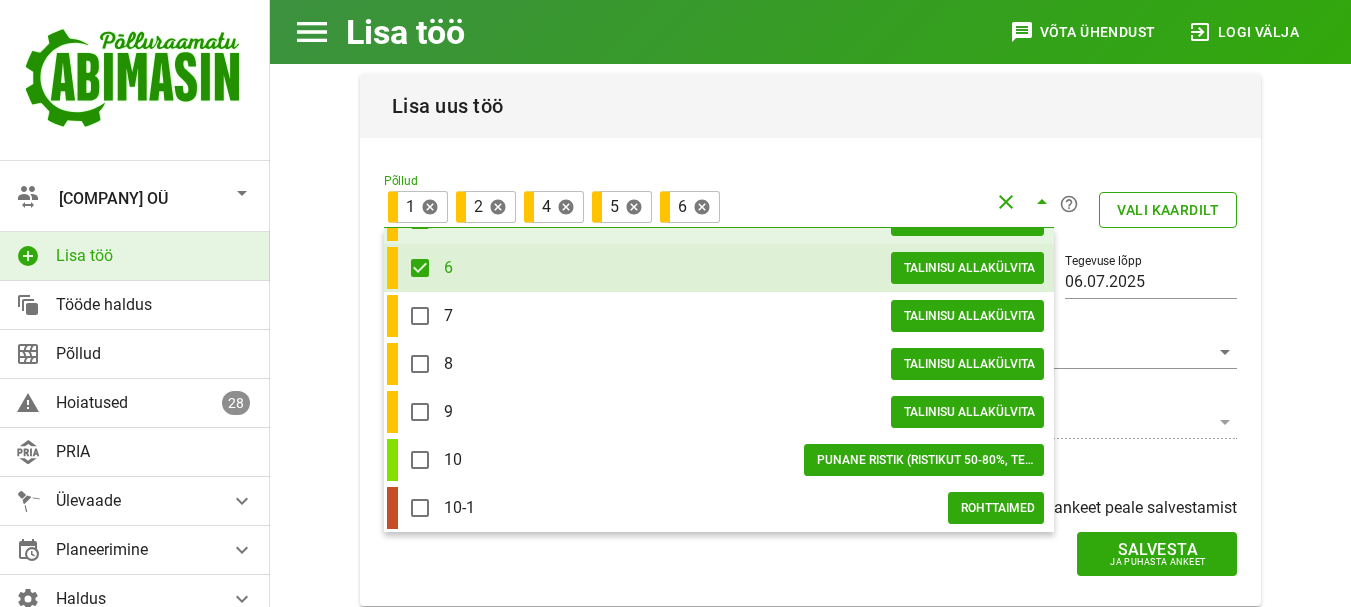 scroll, scrollTop: 240, scrollLeft: 0, axis: vertical 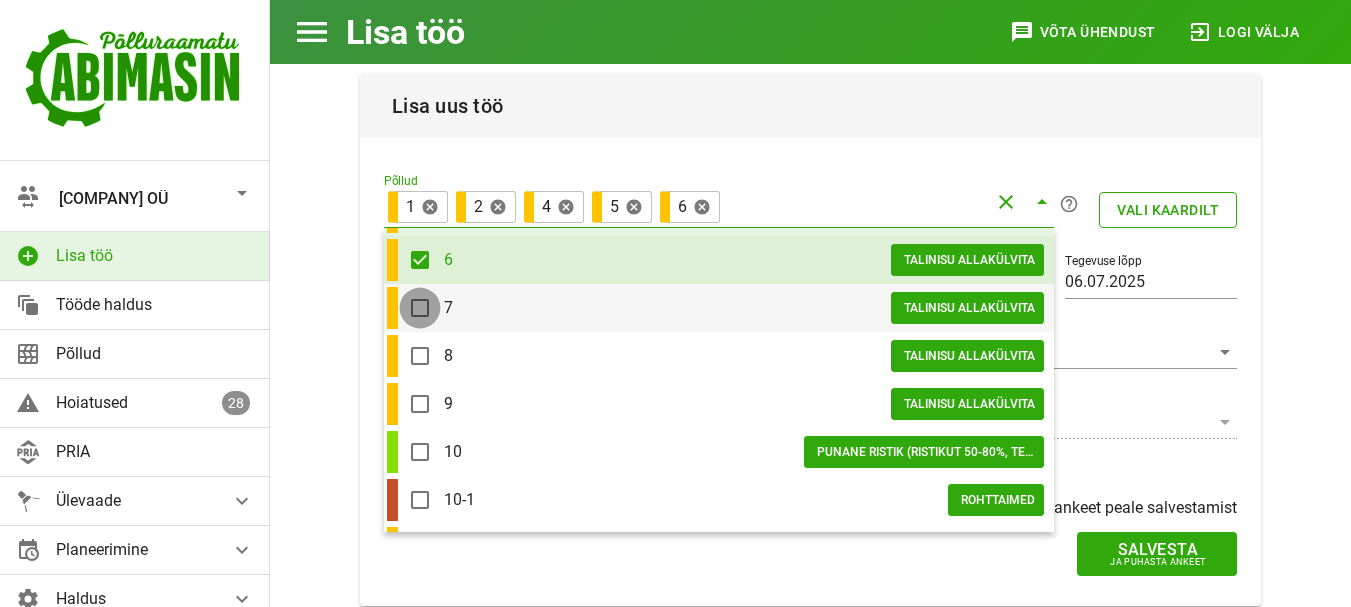 click at bounding box center [420, 308] 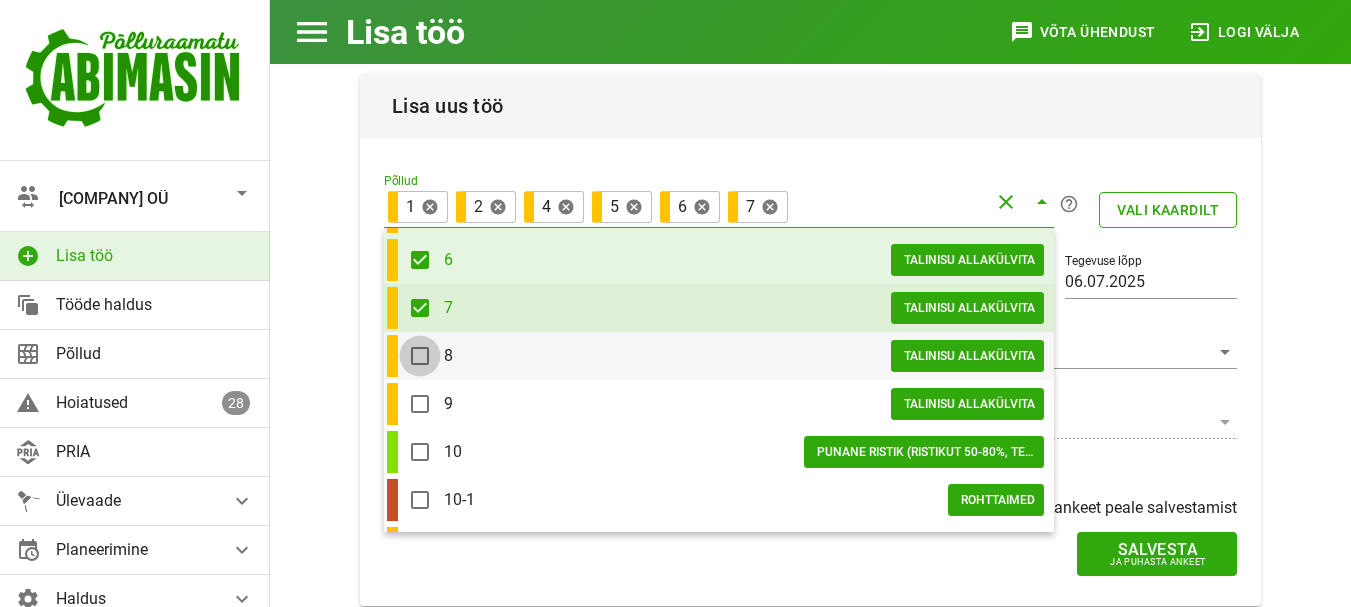 click at bounding box center (420, 356) 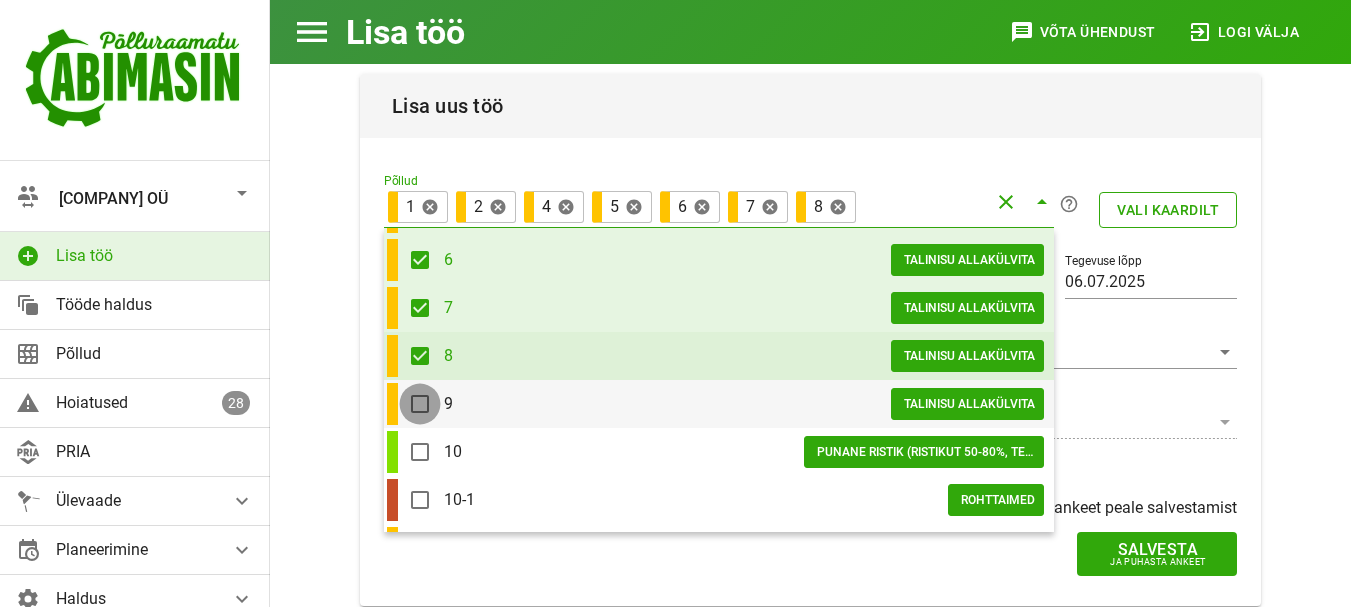 click at bounding box center (420, 404) 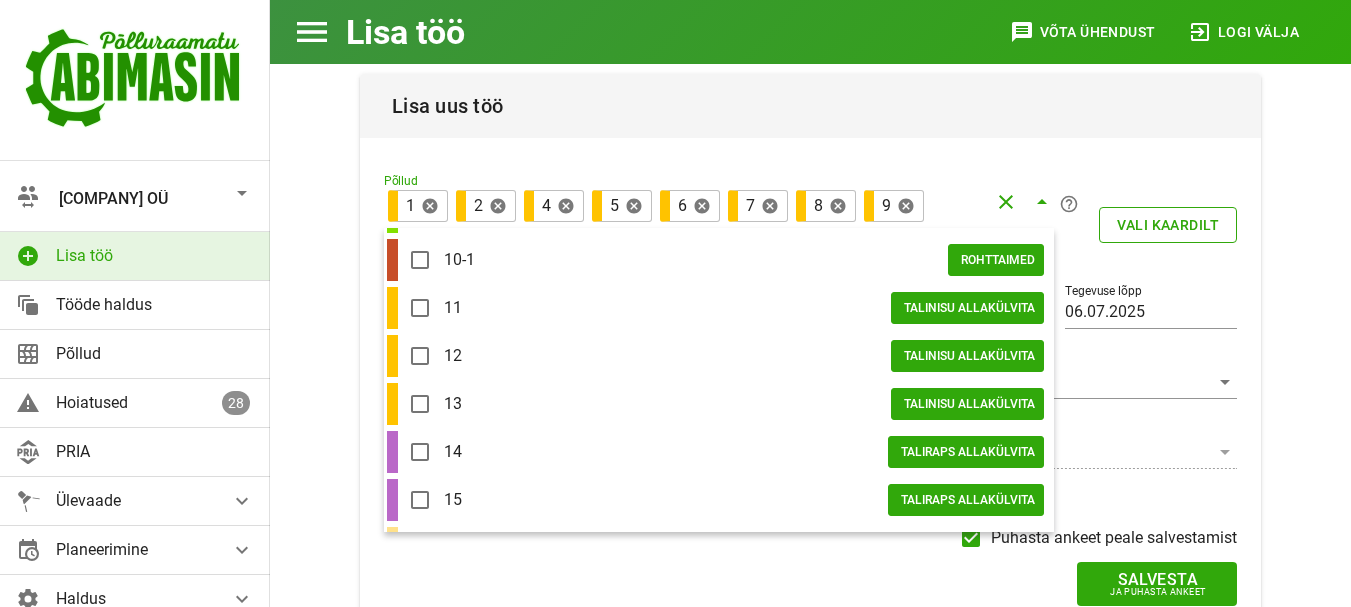 scroll, scrollTop: 520, scrollLeft: 0, axis: vertical 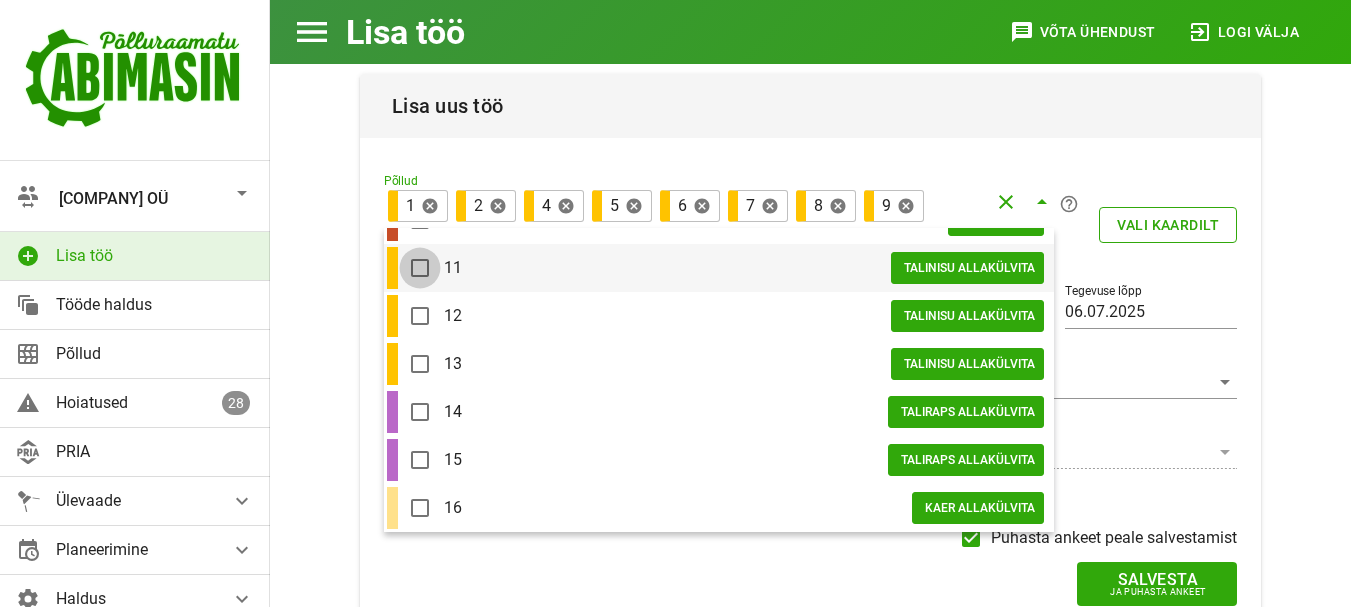 click at bounding box center (420, 268) 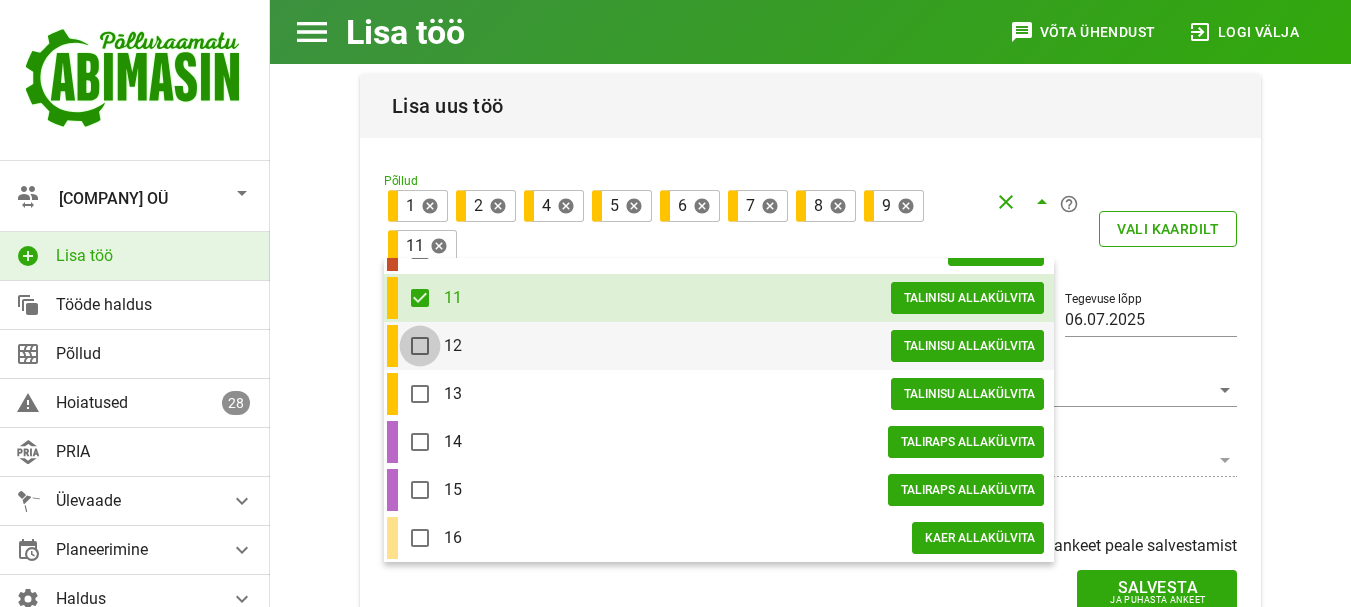 click at bounding box center [420, 346] 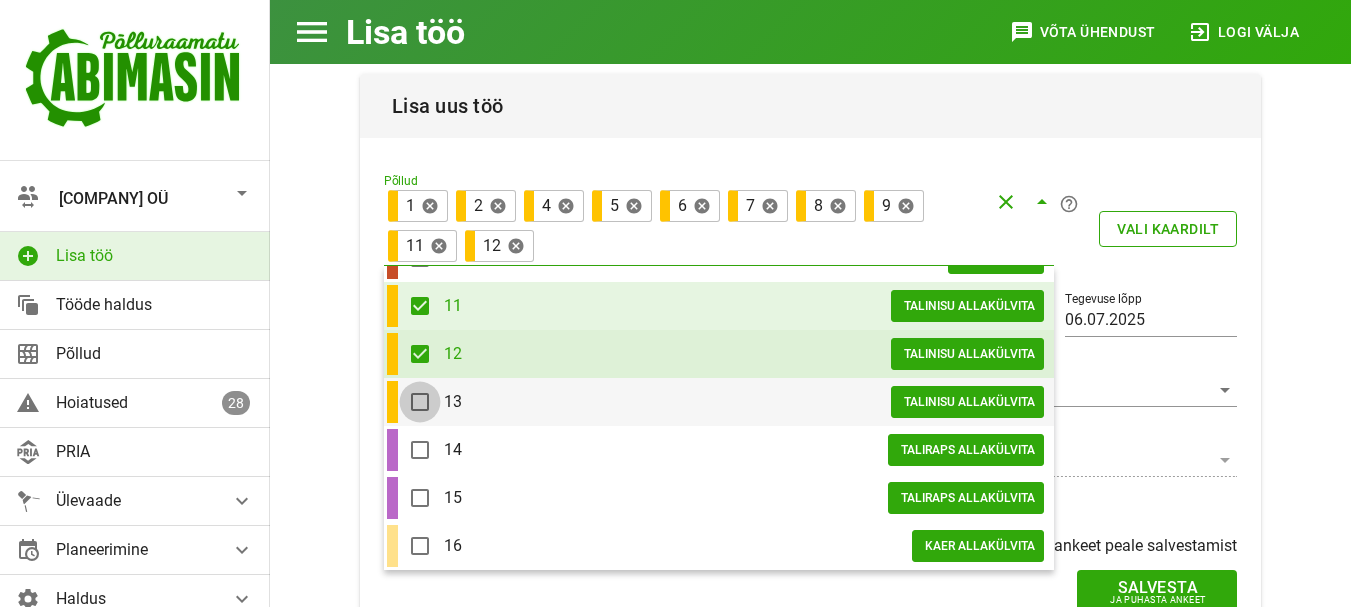 click at bounding box center (420, 402) 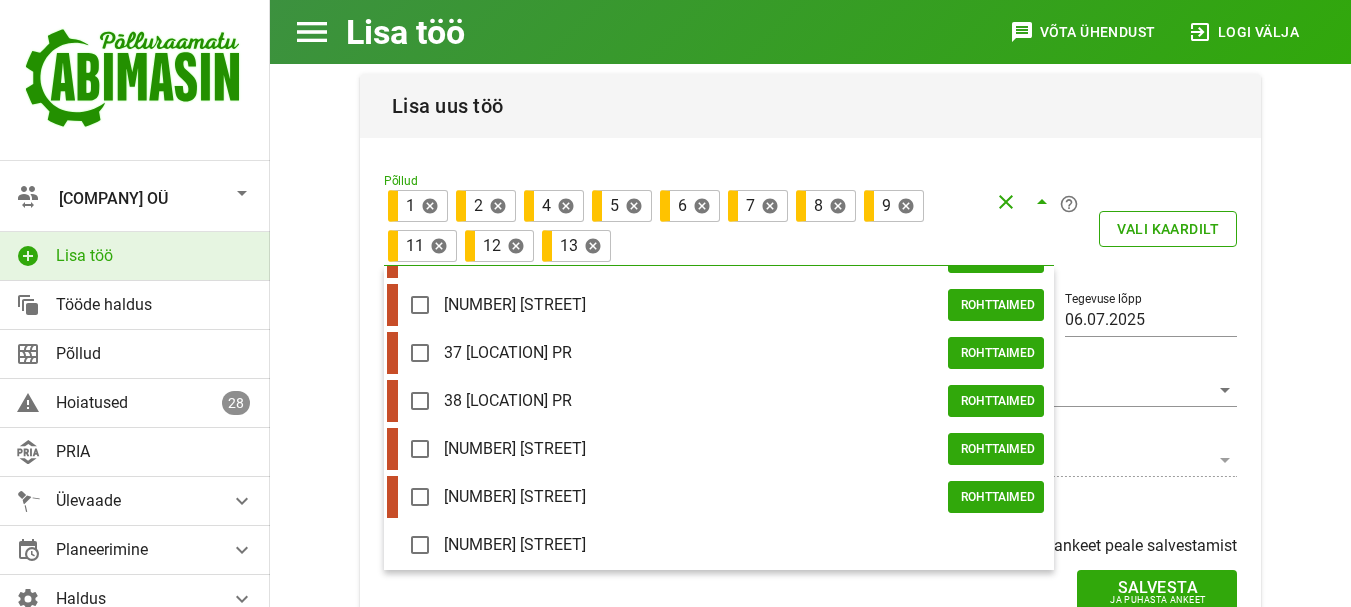 scroll, scrollTop: 1968, scrollLeft: 0, axis: vertical 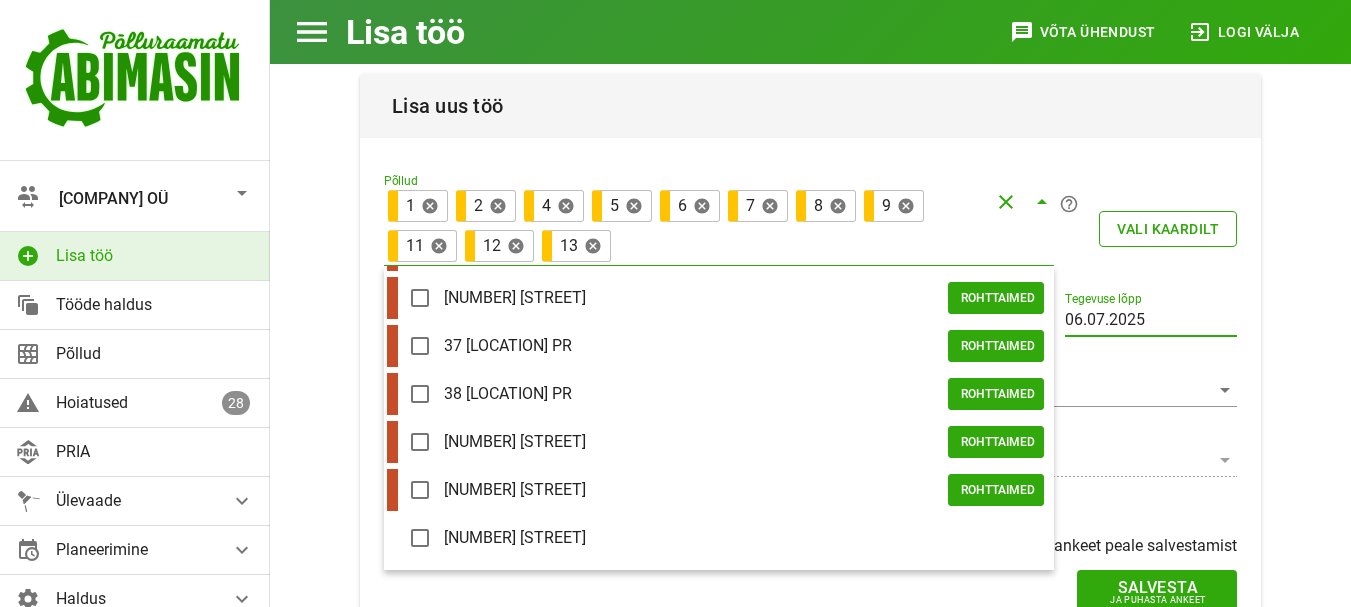 click on "06.07.2025" at bounding box center [1151, 320] 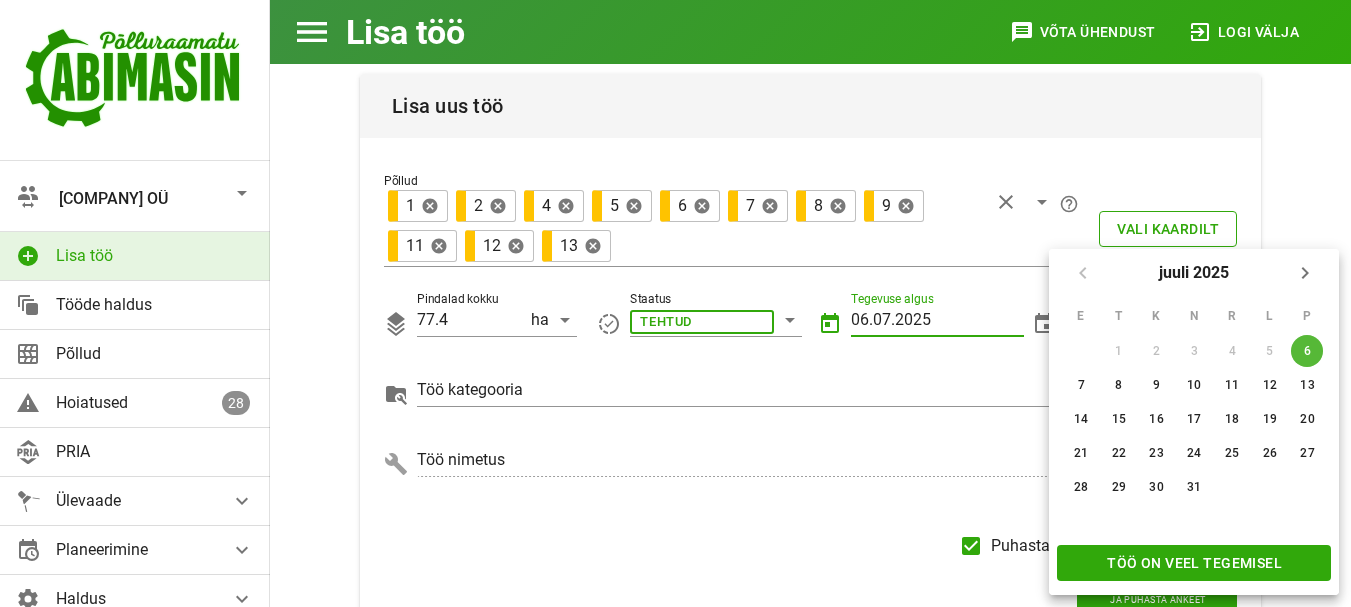 click on "06.07.2025" at bounding box center [937, 320] 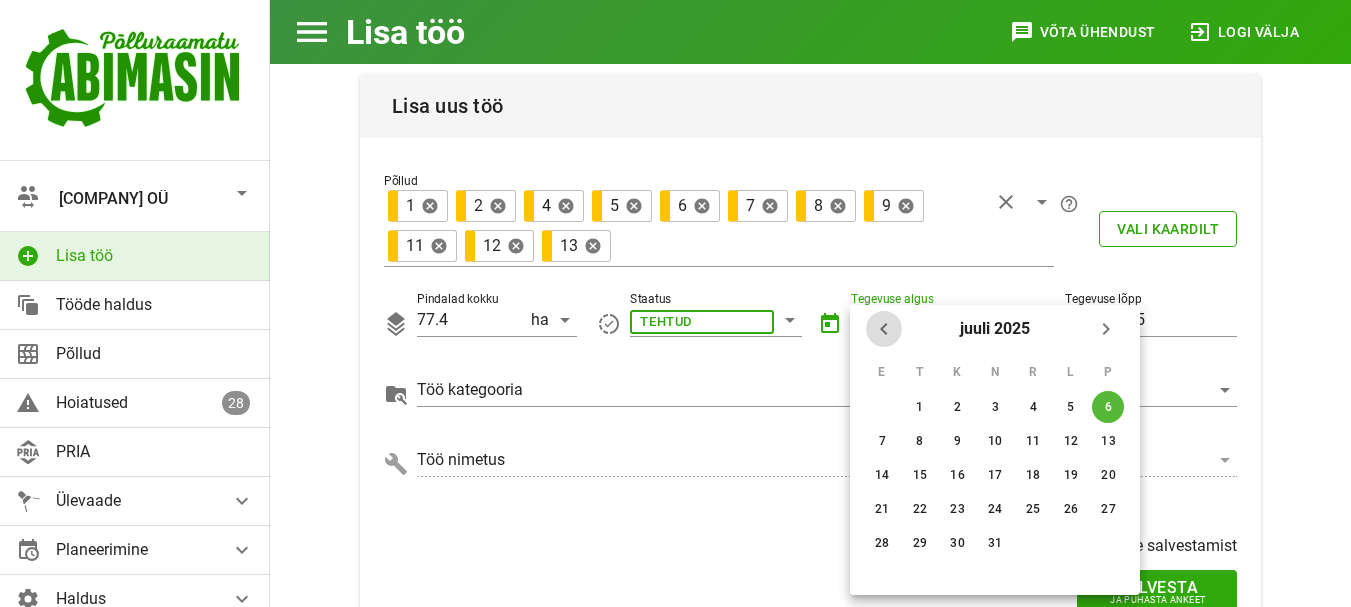 click at bounding box center [884, 329] 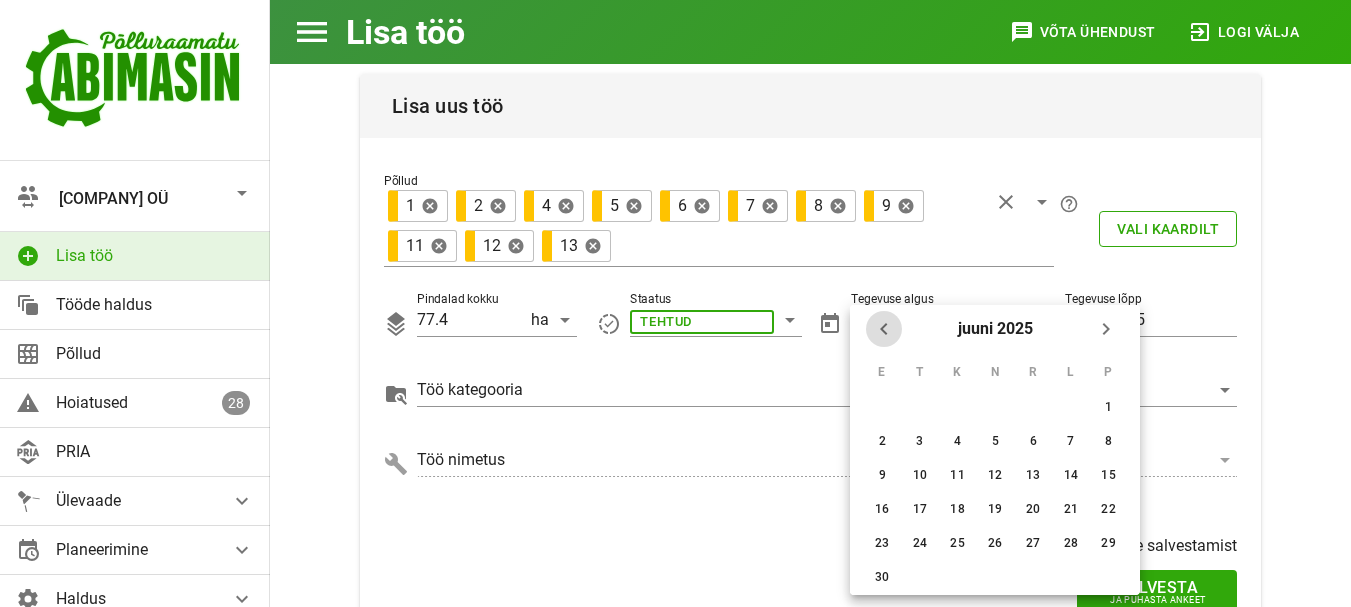 click at bounding box center (884, 329) 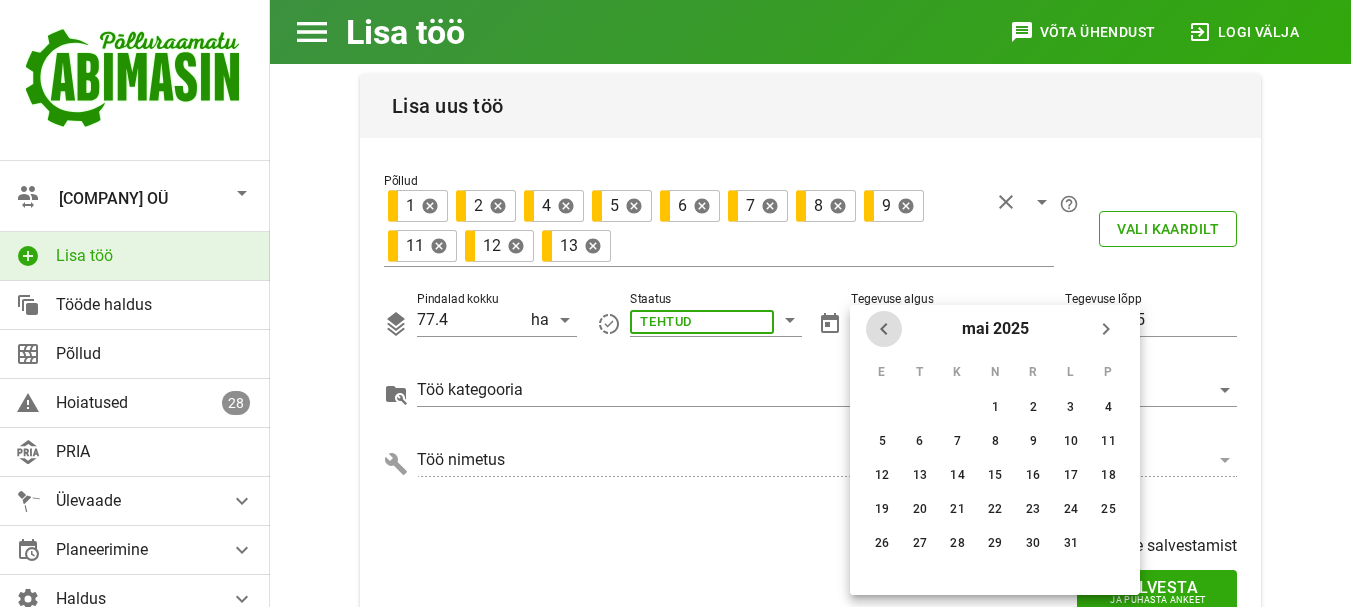 click at bounding box center (884, 329) 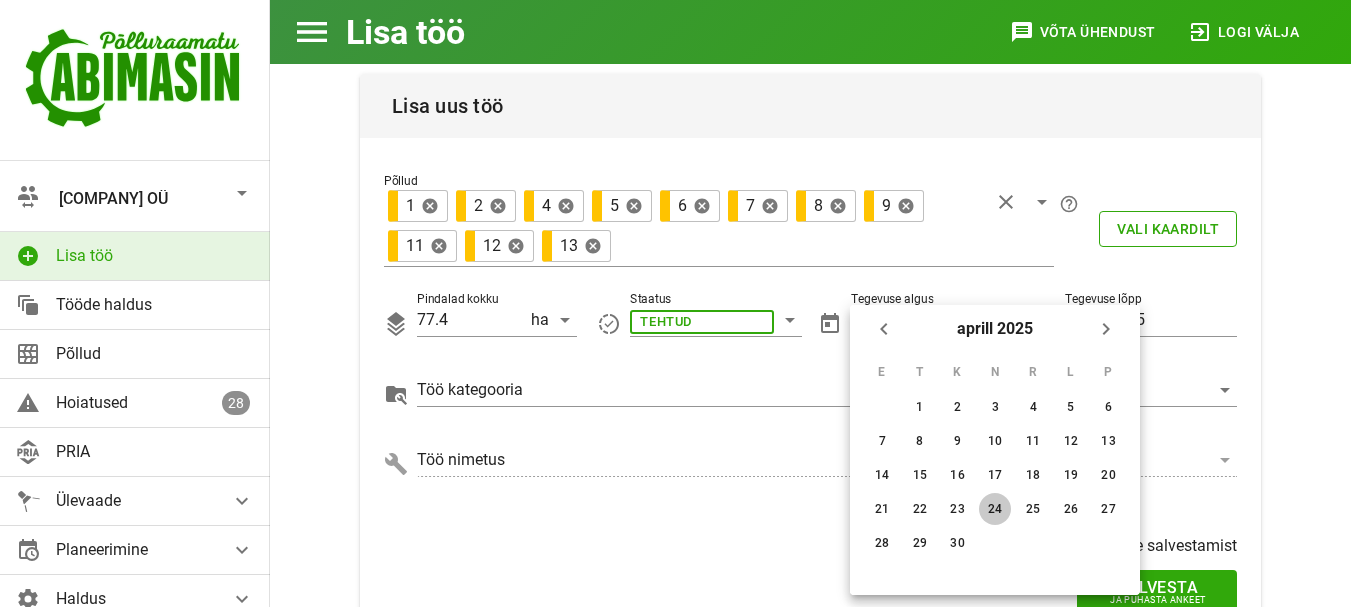 click on "24" at bounding box center (920, 407) 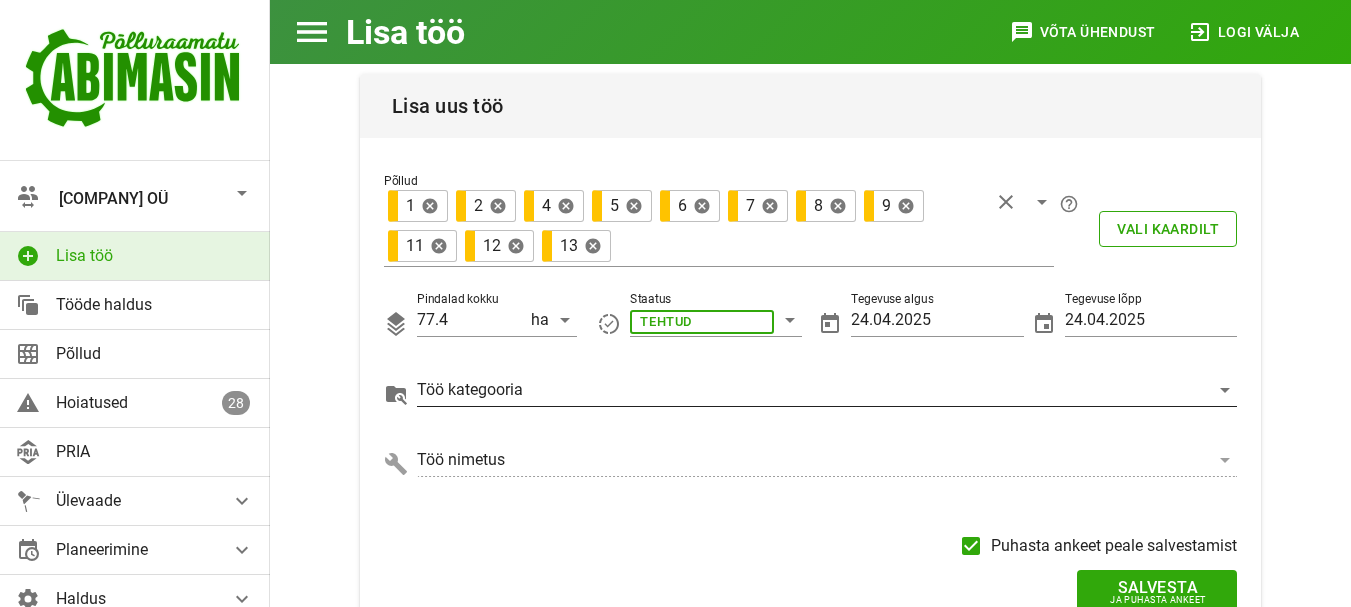 click at bounding box center (790, 320) 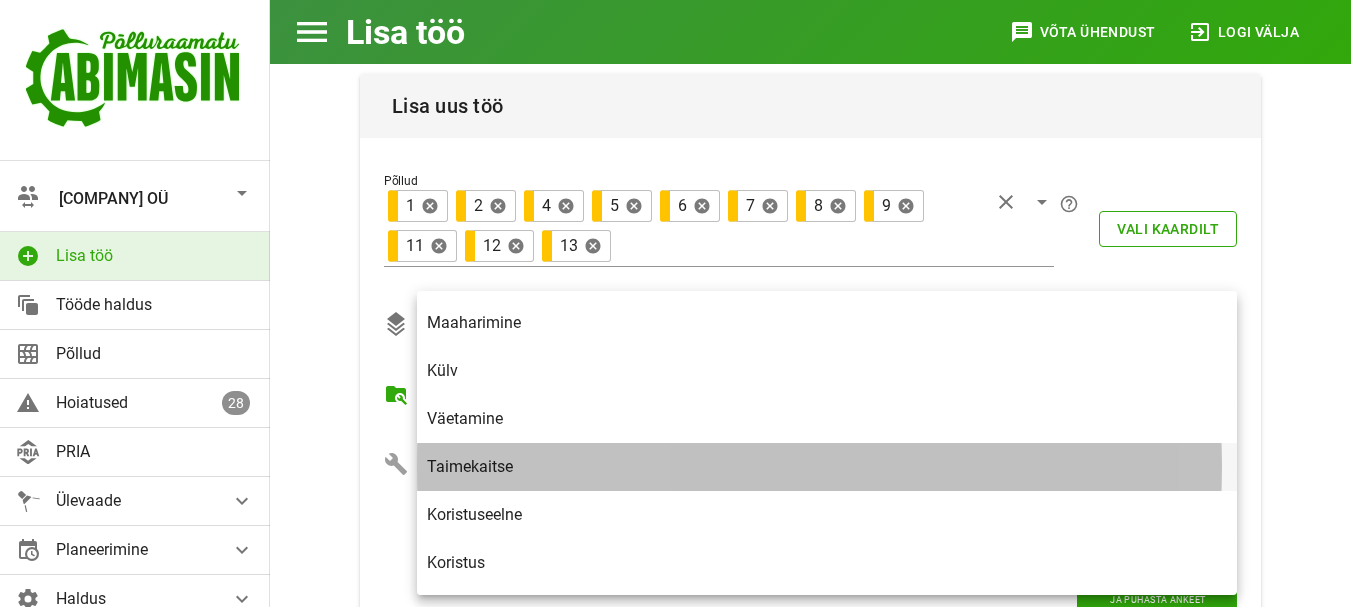 click on "Taimekaitse" at bounding box center (827, 466) 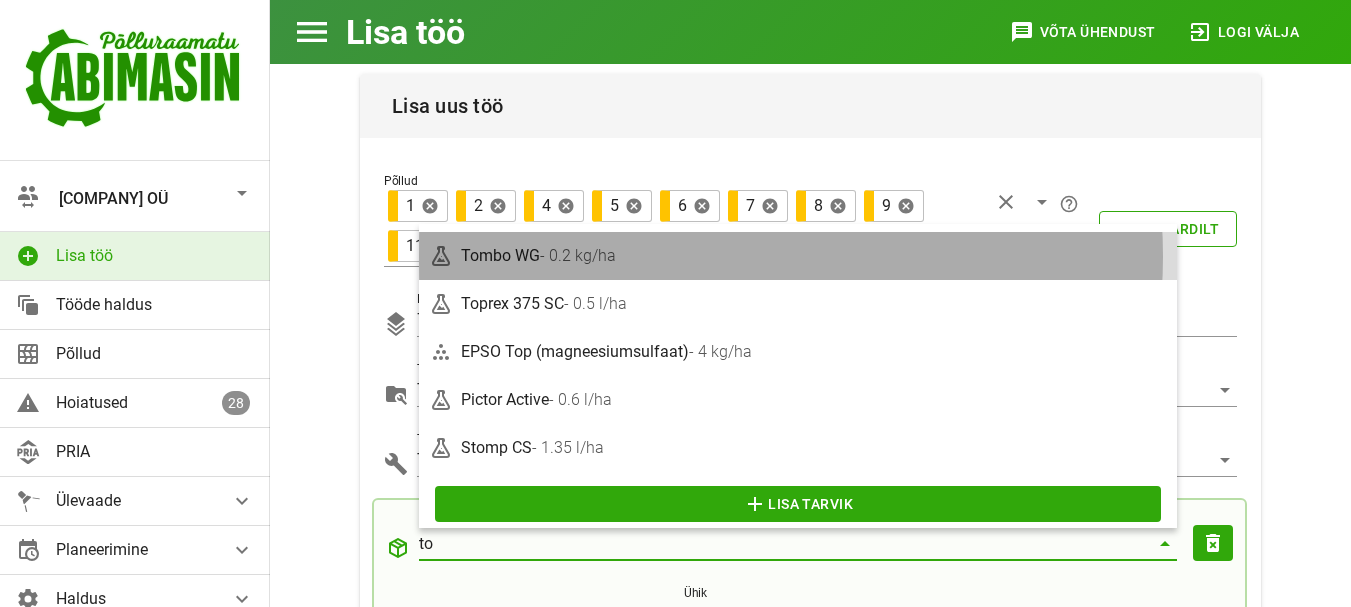 click on "- 0.2 kg/ha" at bounding box center (578, 255) 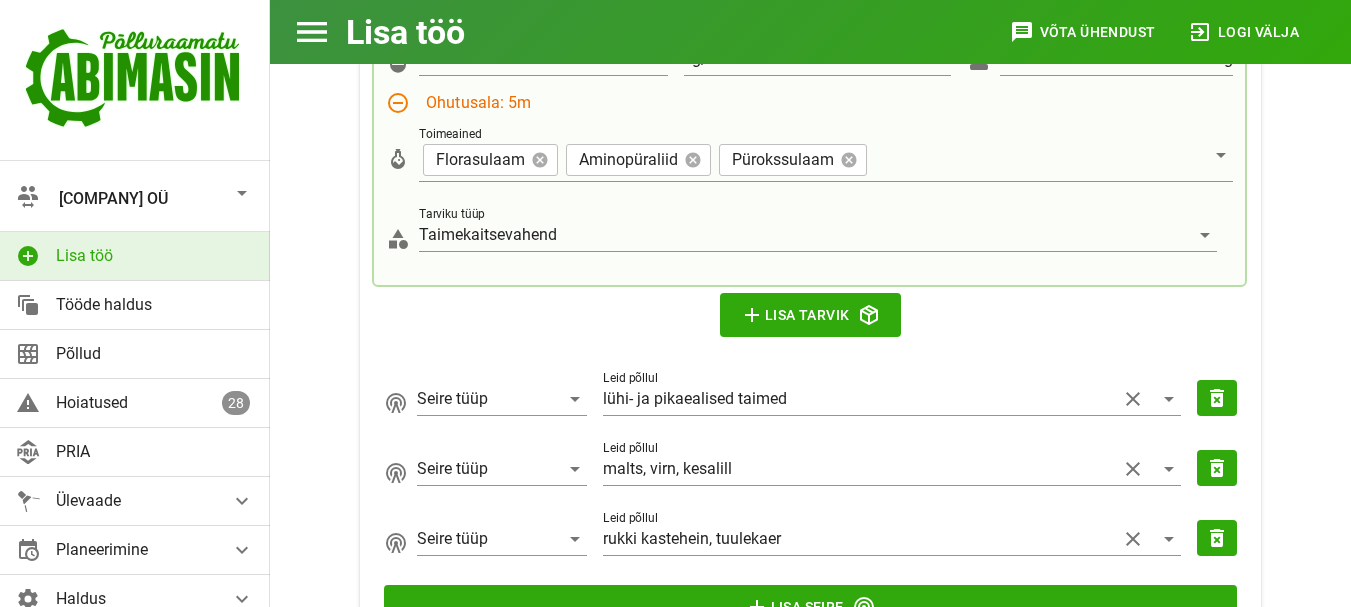 scroll, scrollTop: 814, scrollLeft: 0, axis: vertical 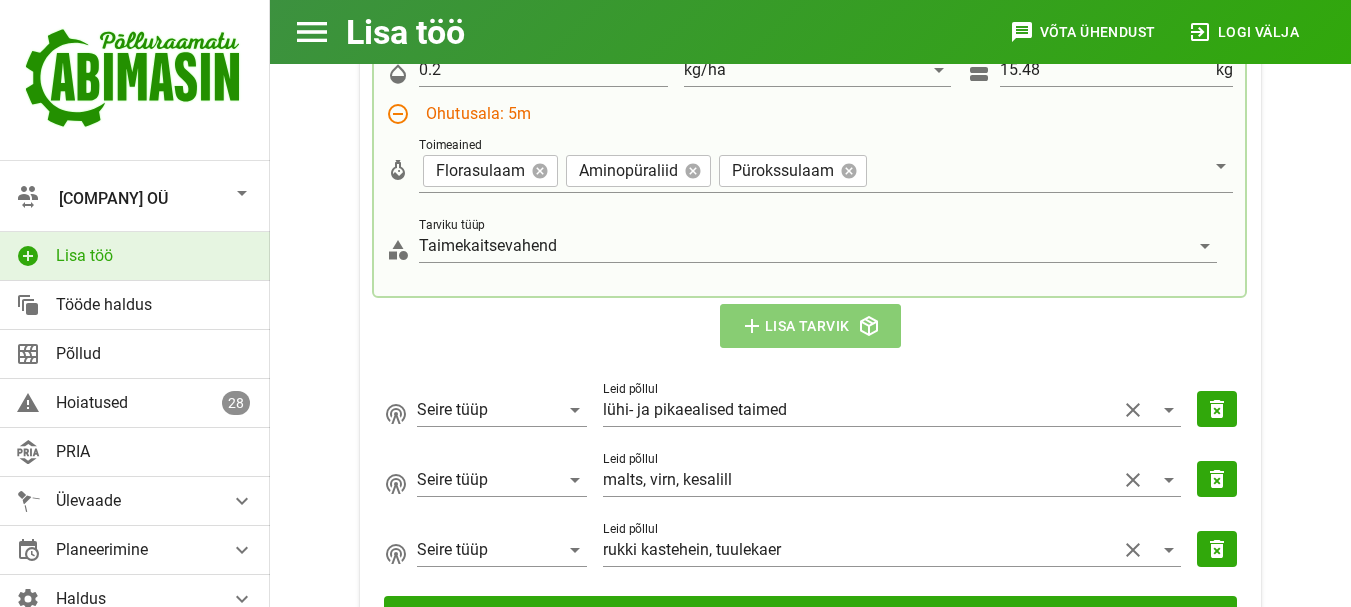 click on "add  Lisa tarvik" at bounding box center (811, 326) 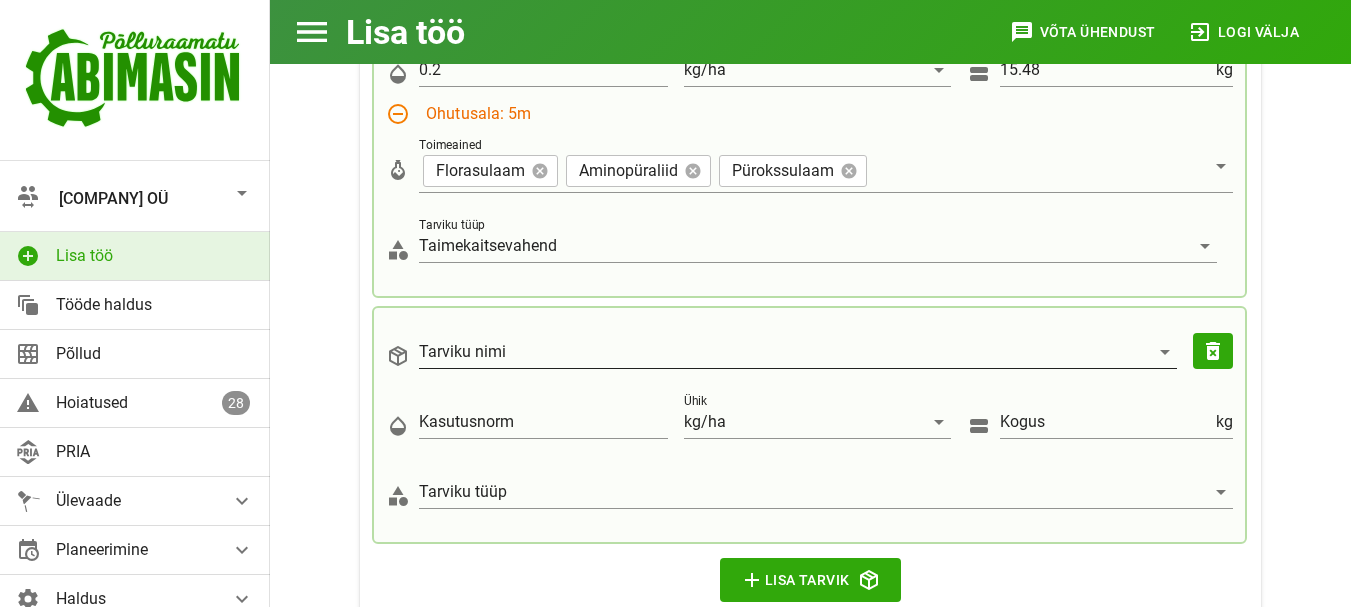 click on "Tarviku nimi" at bounding box center (784, 352) 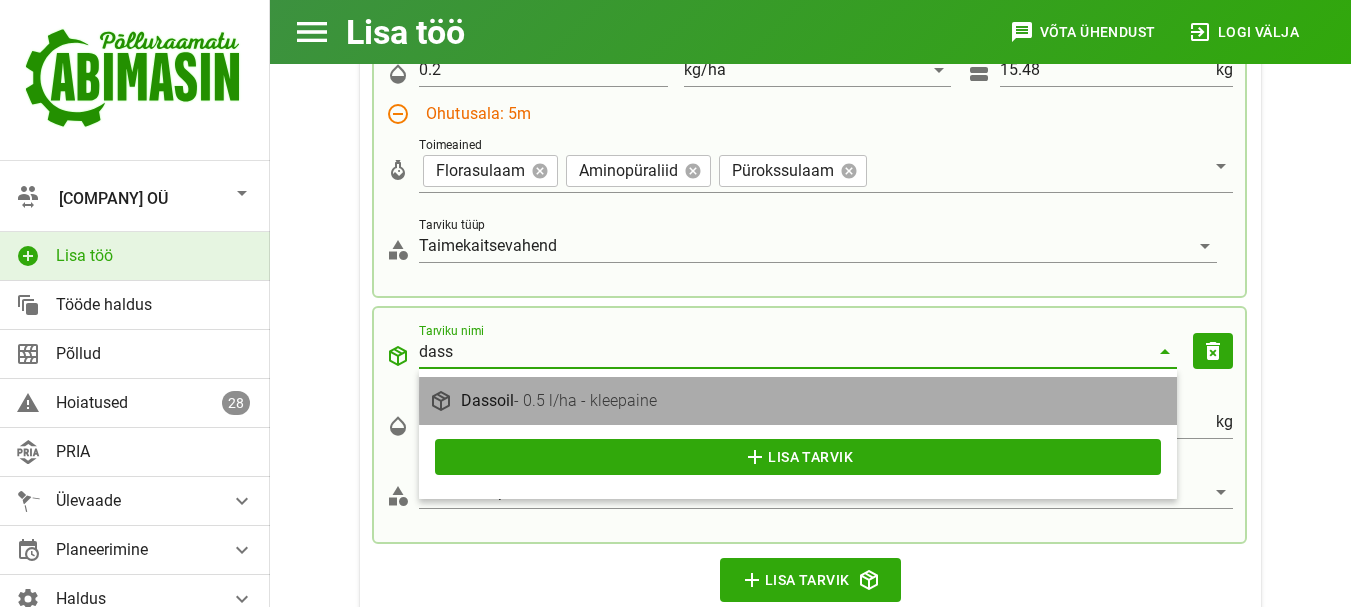 click on "- 0.5 l/ha - kleepaine" at bounding box center (585, 400) 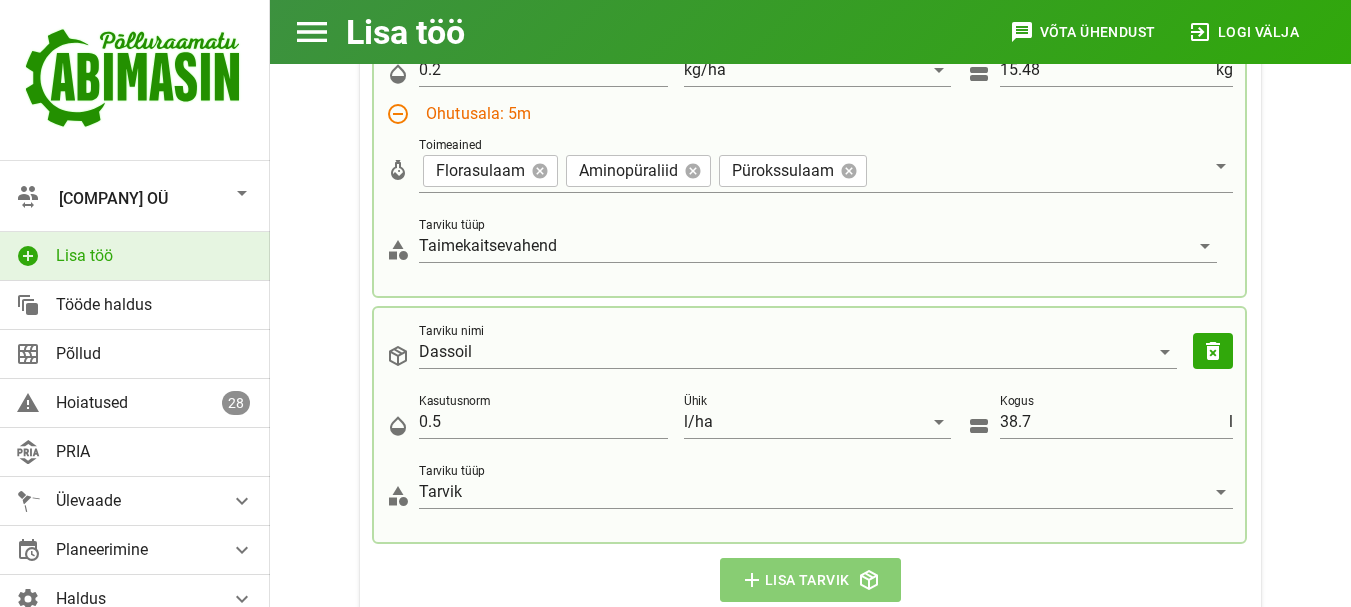 click on "add  Lisa tarvik" at bounding box center (811, 580) 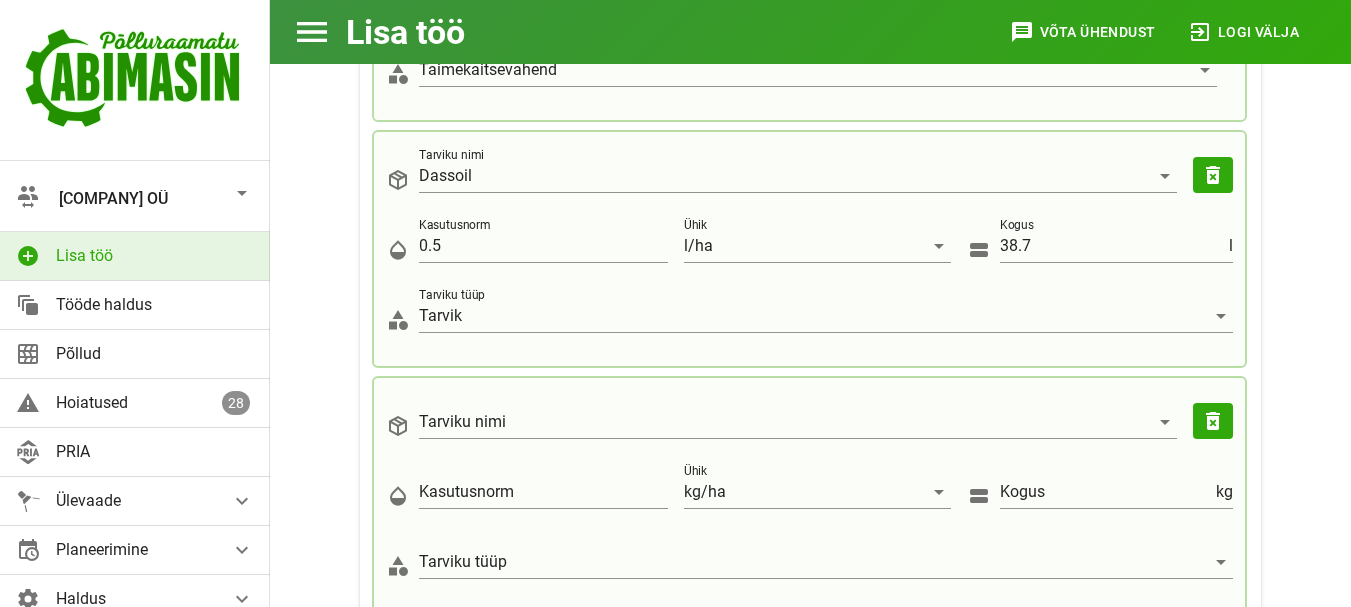 scroll, scrollTop: 1014, scrollLeft: 0, axis: vertical 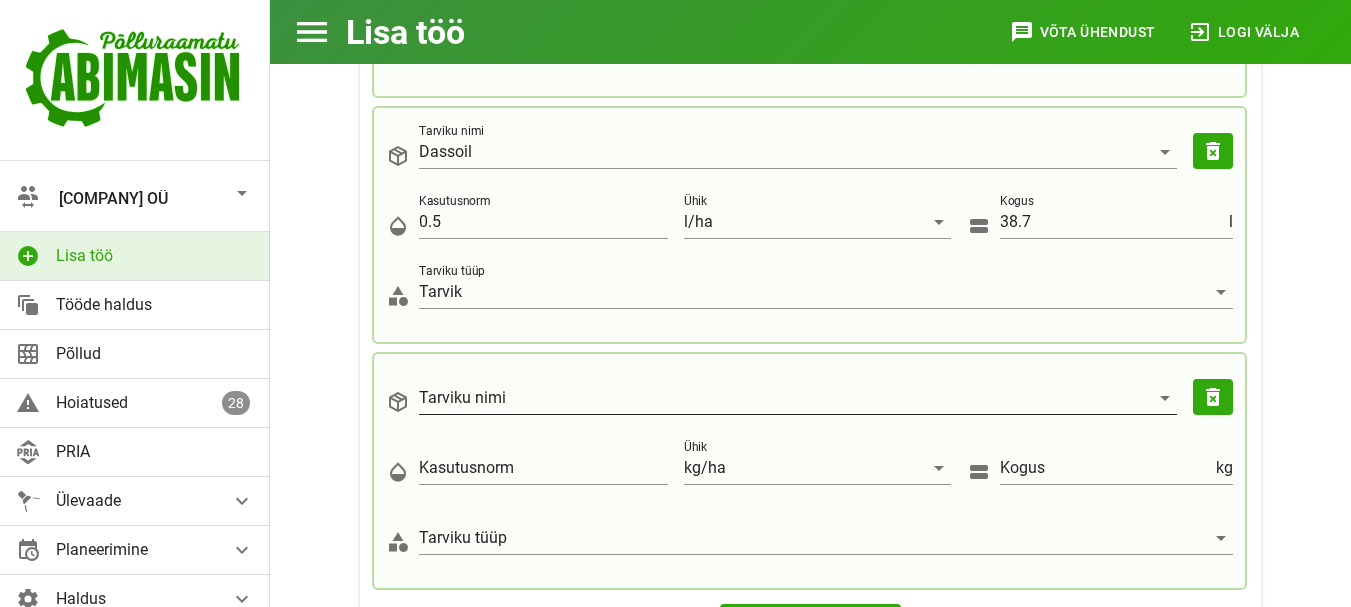 click on "Tarviku nimi" at bounding box center [784, 398] 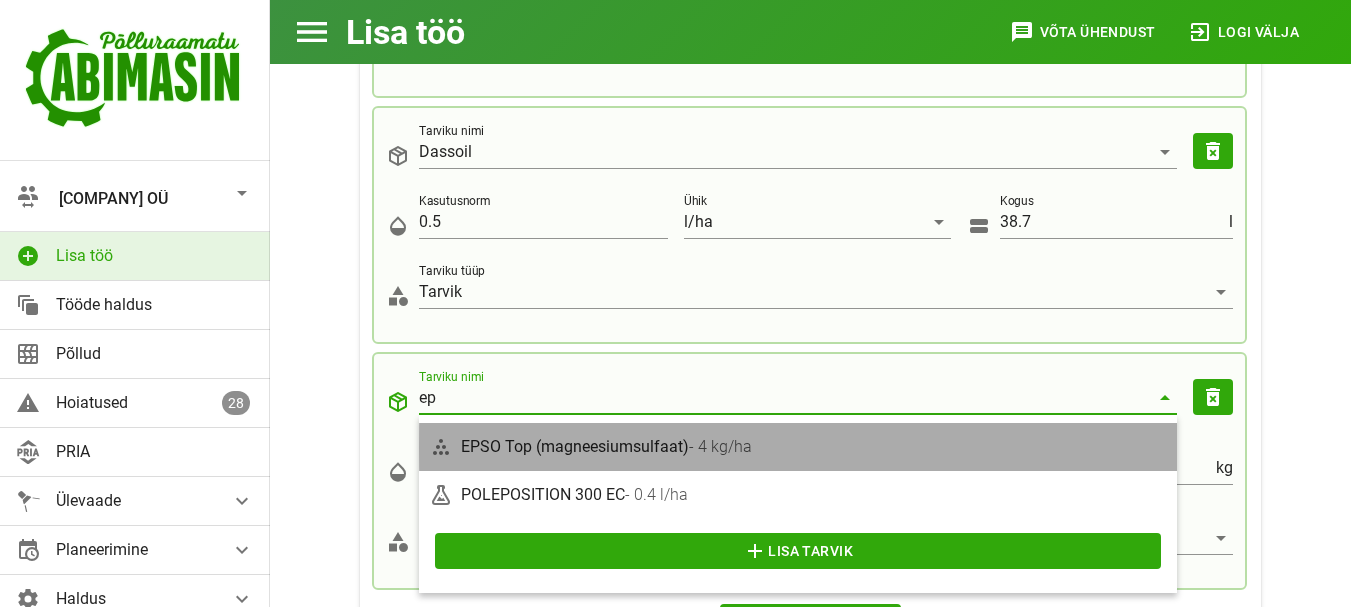 click on "EPSO Top (magneesiumsulfaat)   - 4 kg/ha" at bounding box center [814, 446] 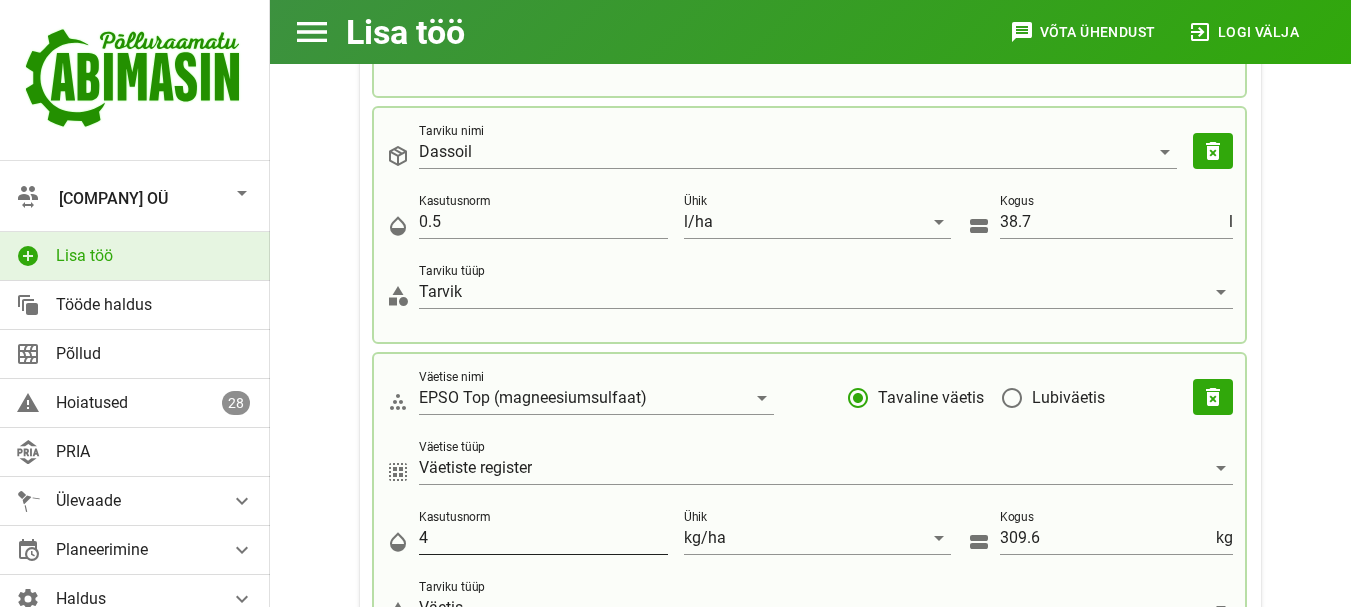 click on "4" at bounding box center (543, 538) 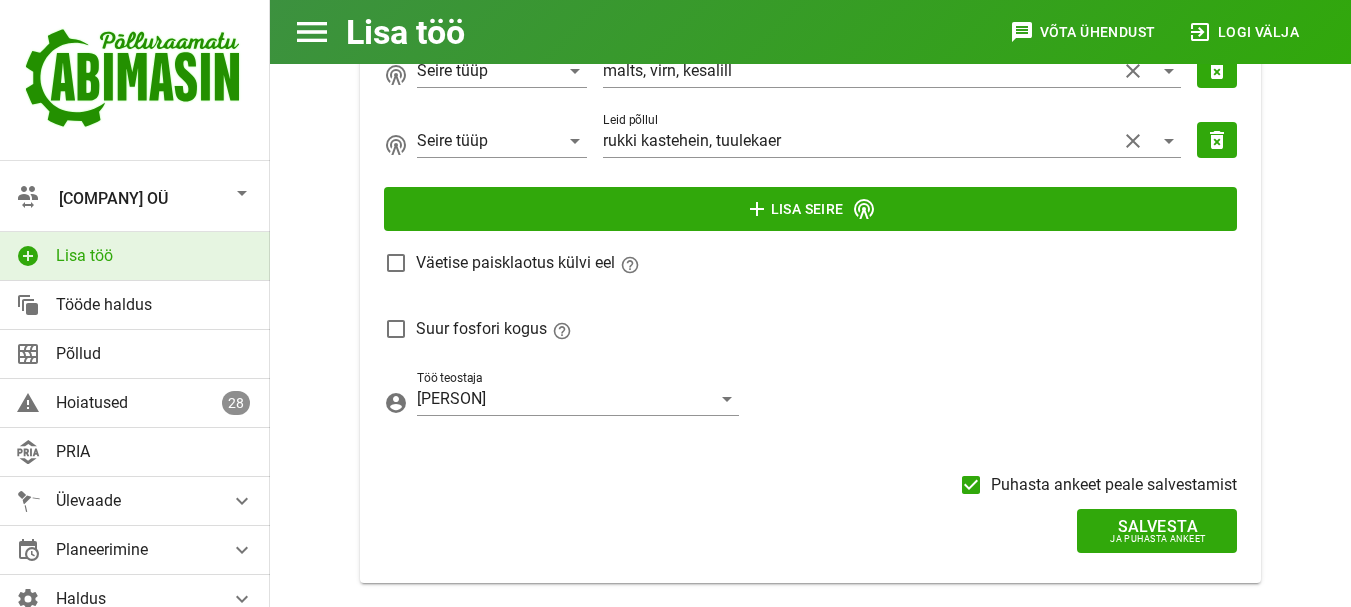 scroll, scrollTop: 2014, scrollLeft: 0, axis: vertical 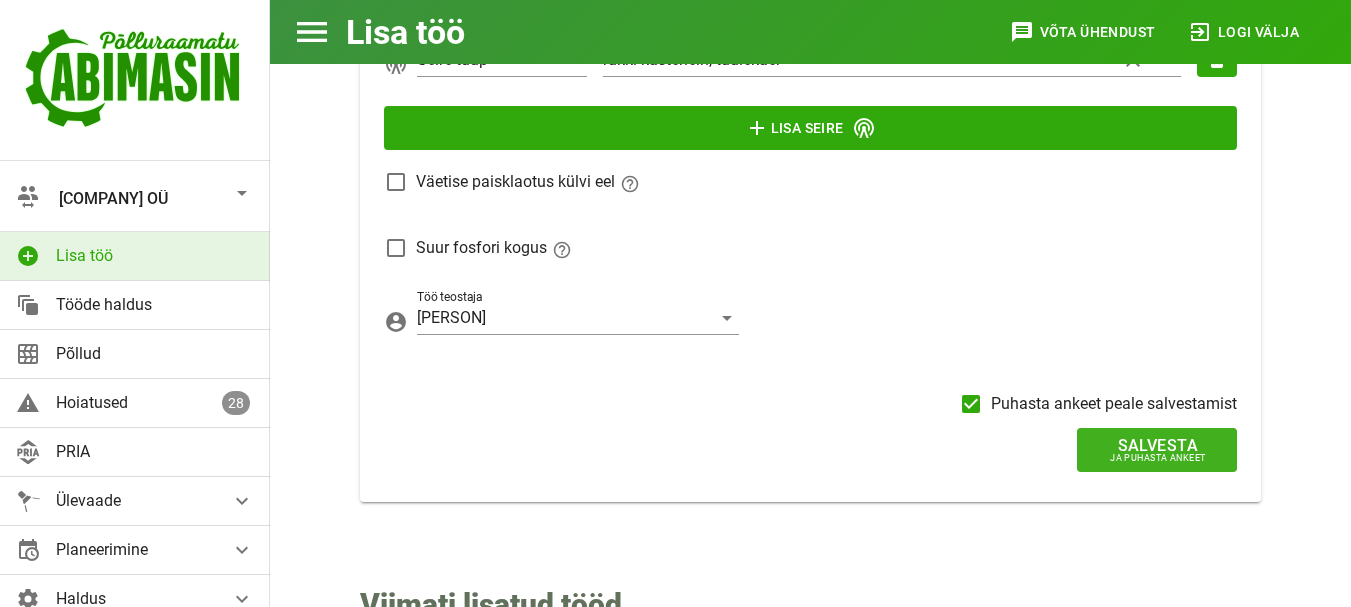 type on "2" 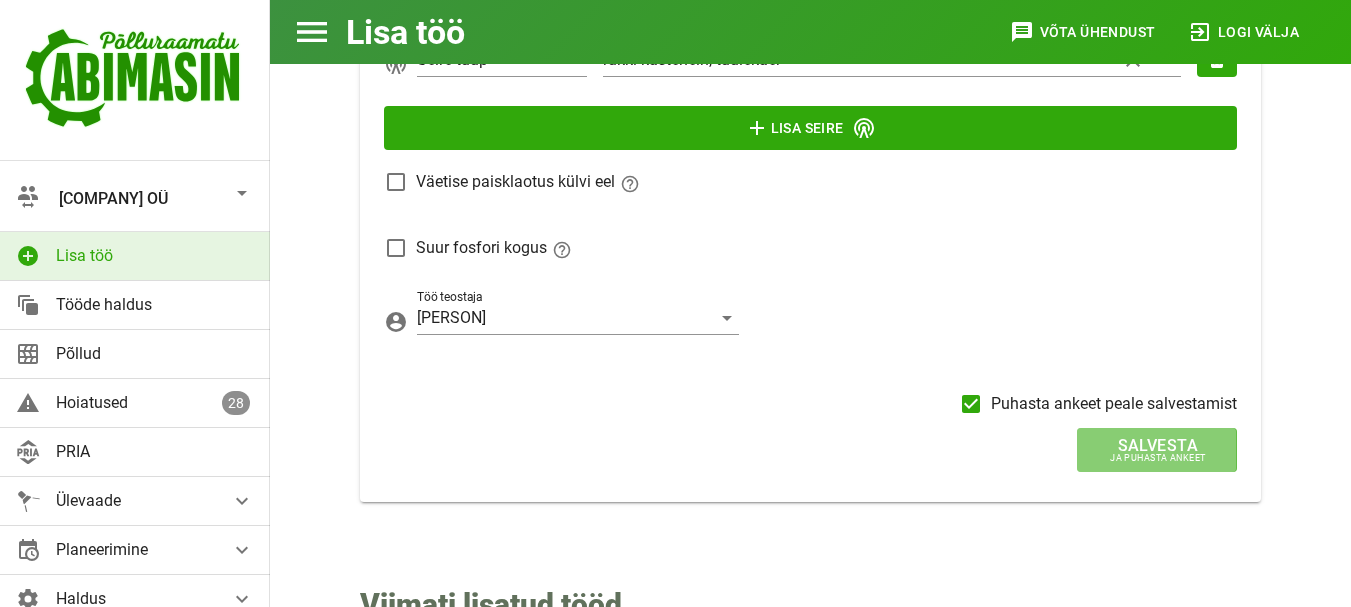 click on "Ja puhasta ankeet" at bounding box center [1157, 458] 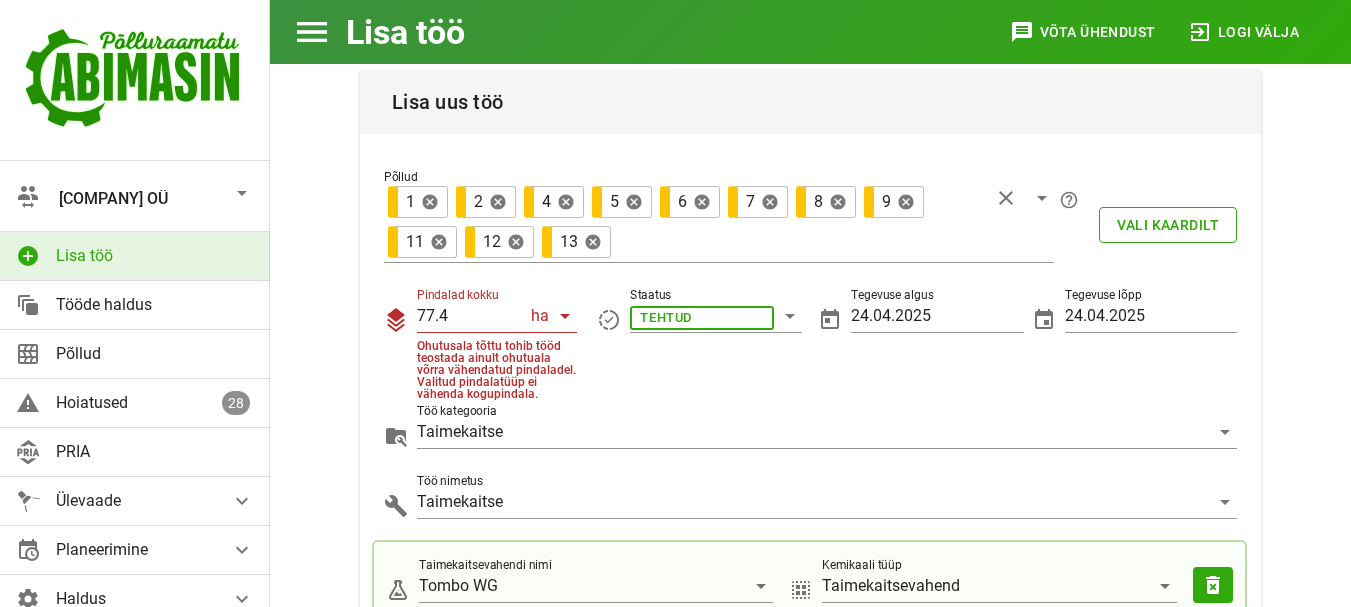 scroll, scrollTop: 178, scrollLeft: 0, axis: vertical 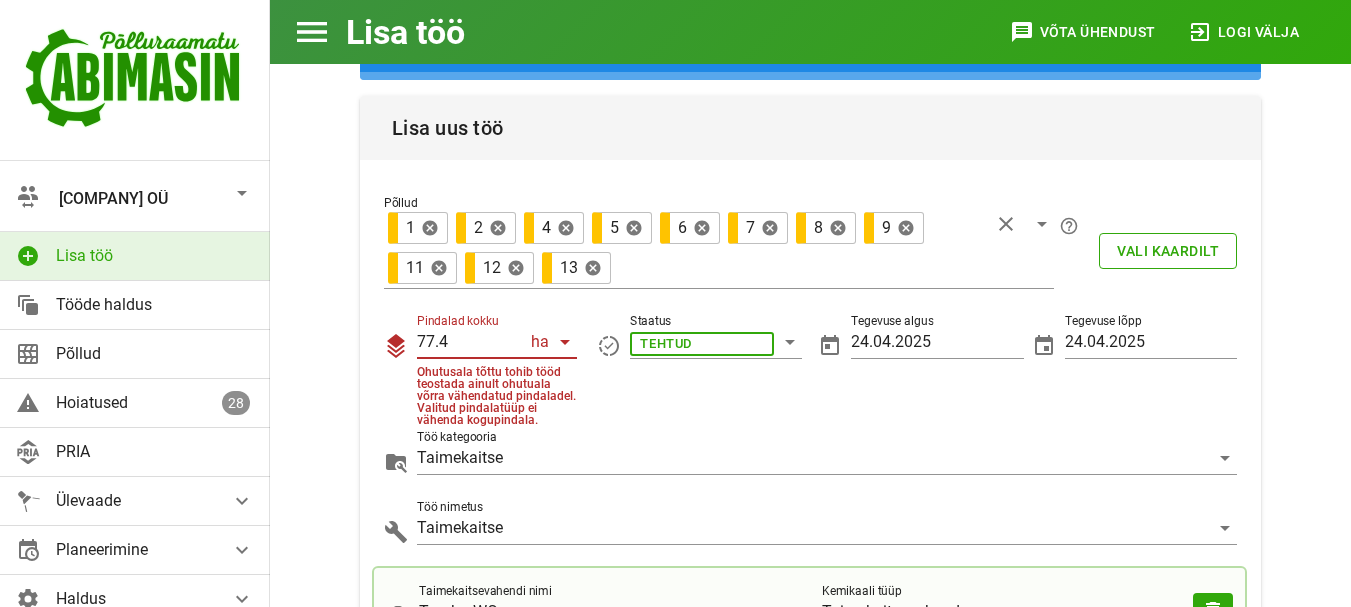 click on "77.4" at bounding box center (472, 342) 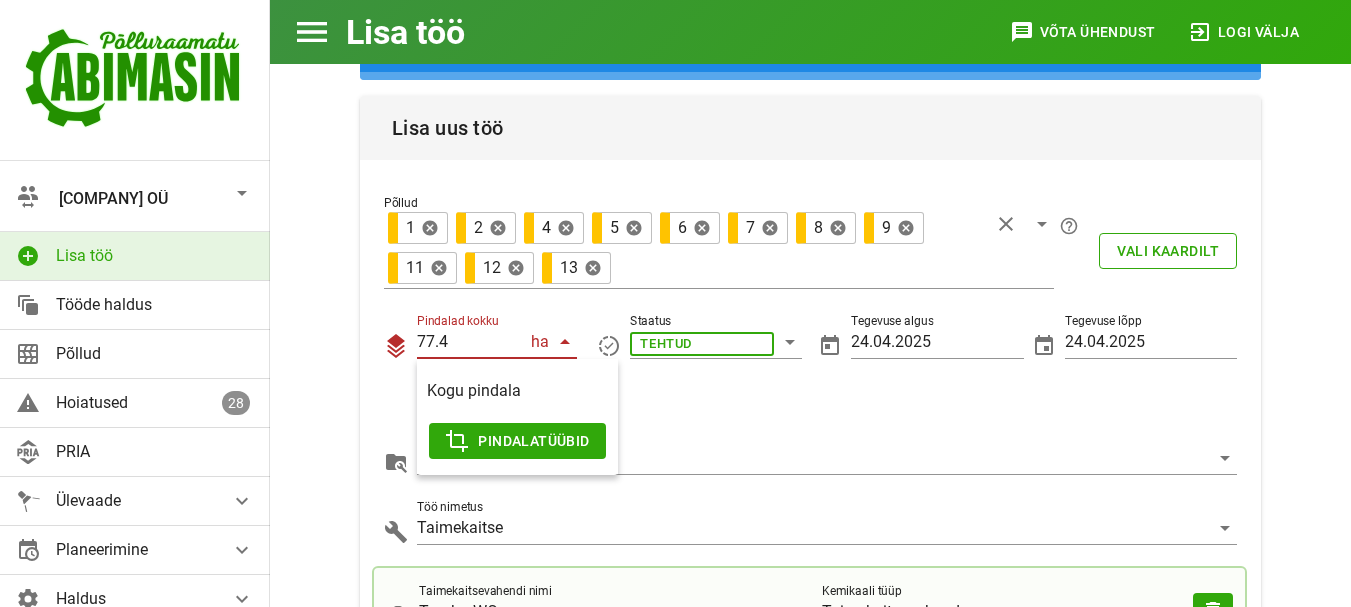 click on "77.4" at bounding box center [472, 342] 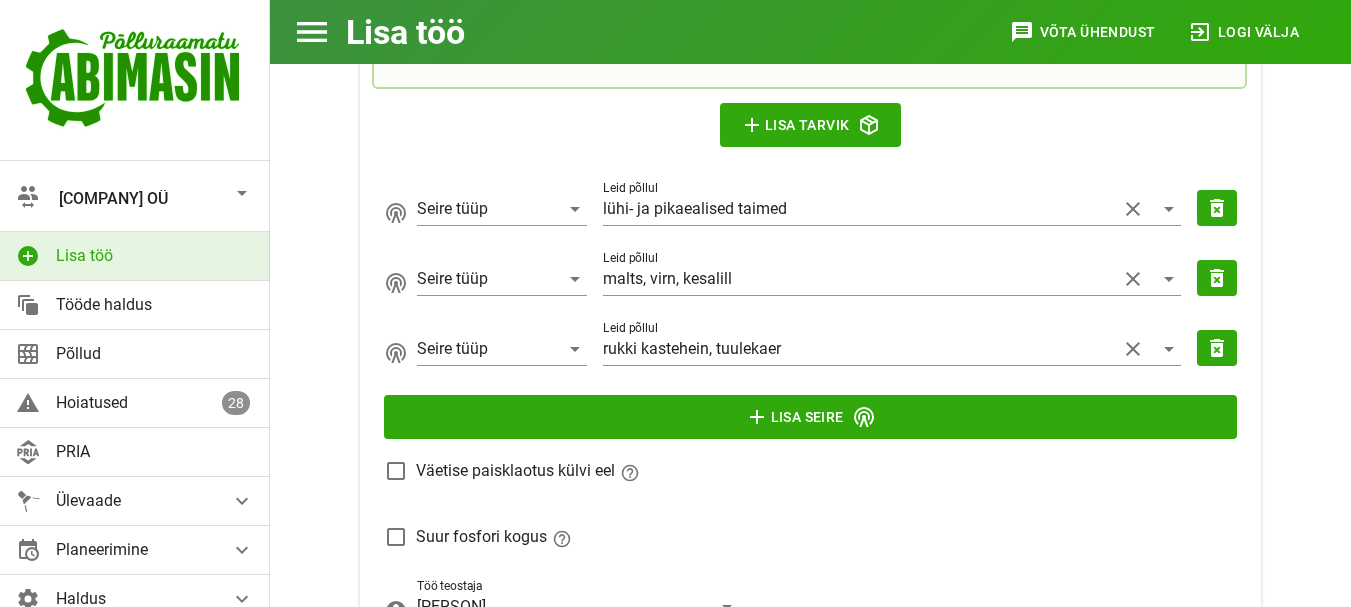scroll, scrollTop: 2302, scrollLeft: 0, axis: vertical 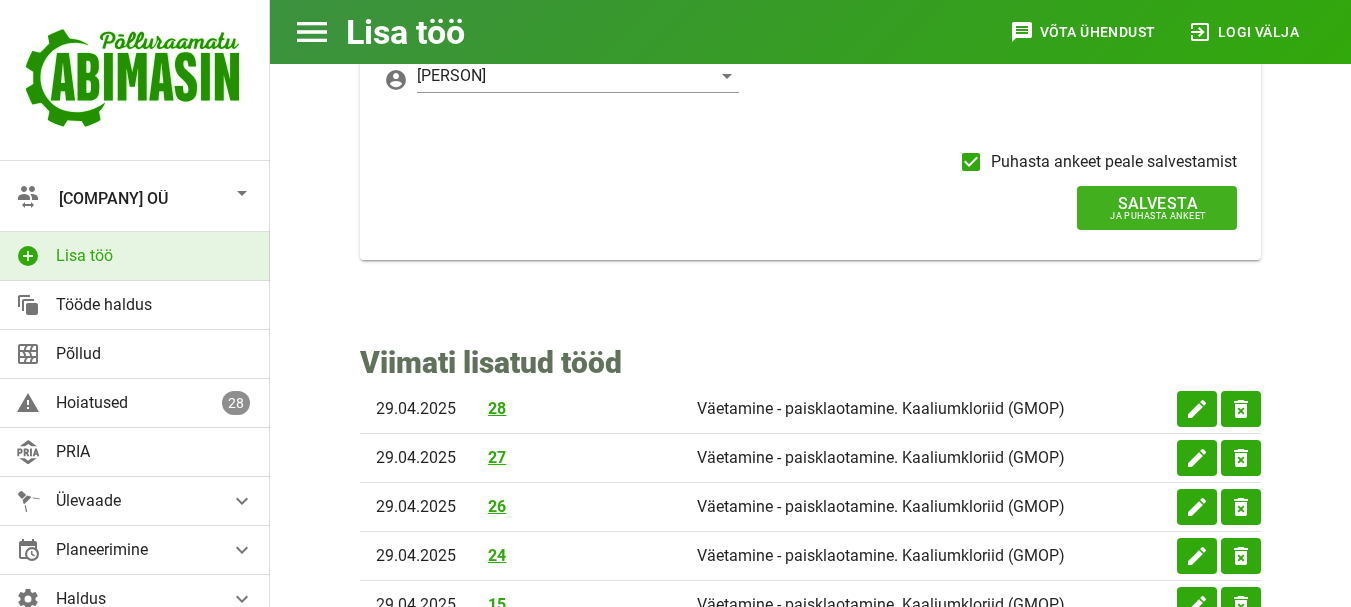 type on "77.3" 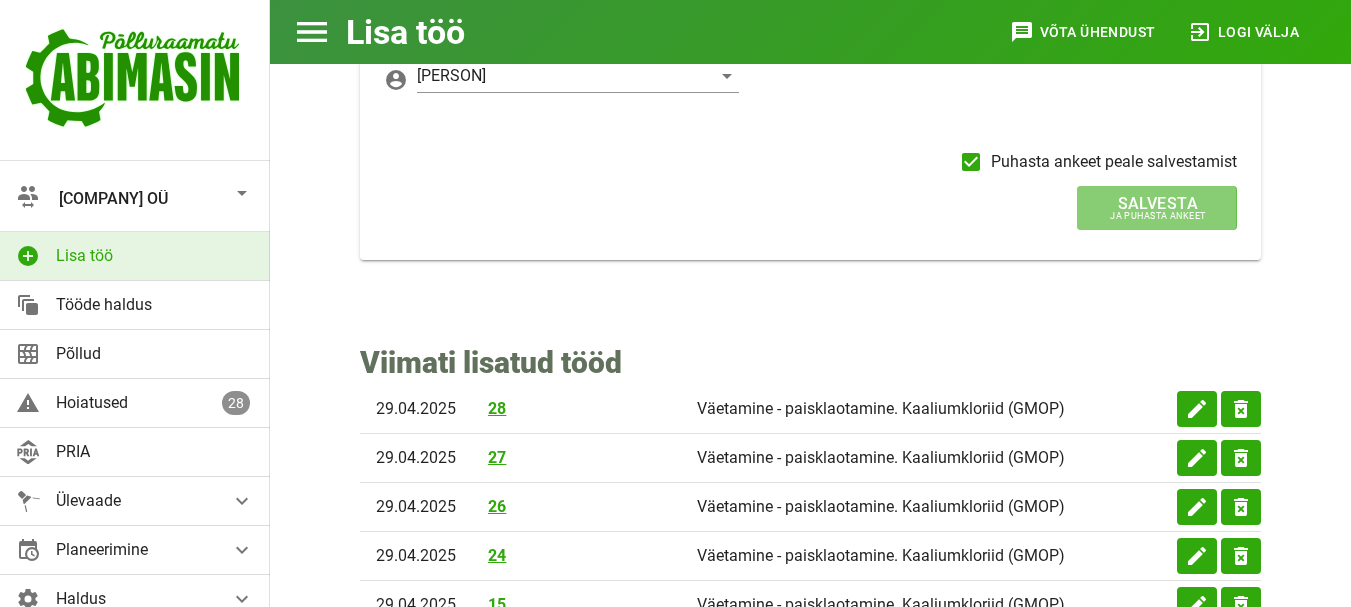 click on "Salvesta" at bounding box center [1157, 203] 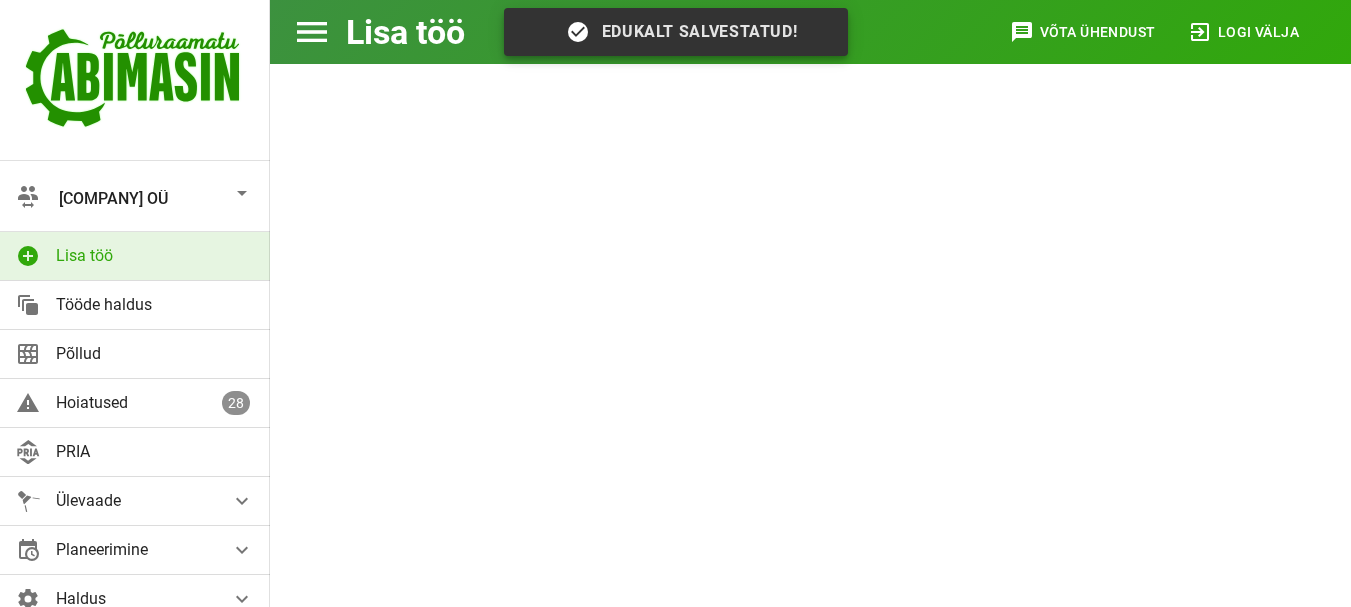 scroll, scrollTop: 546, scrollLeft: 0, axis: vertical 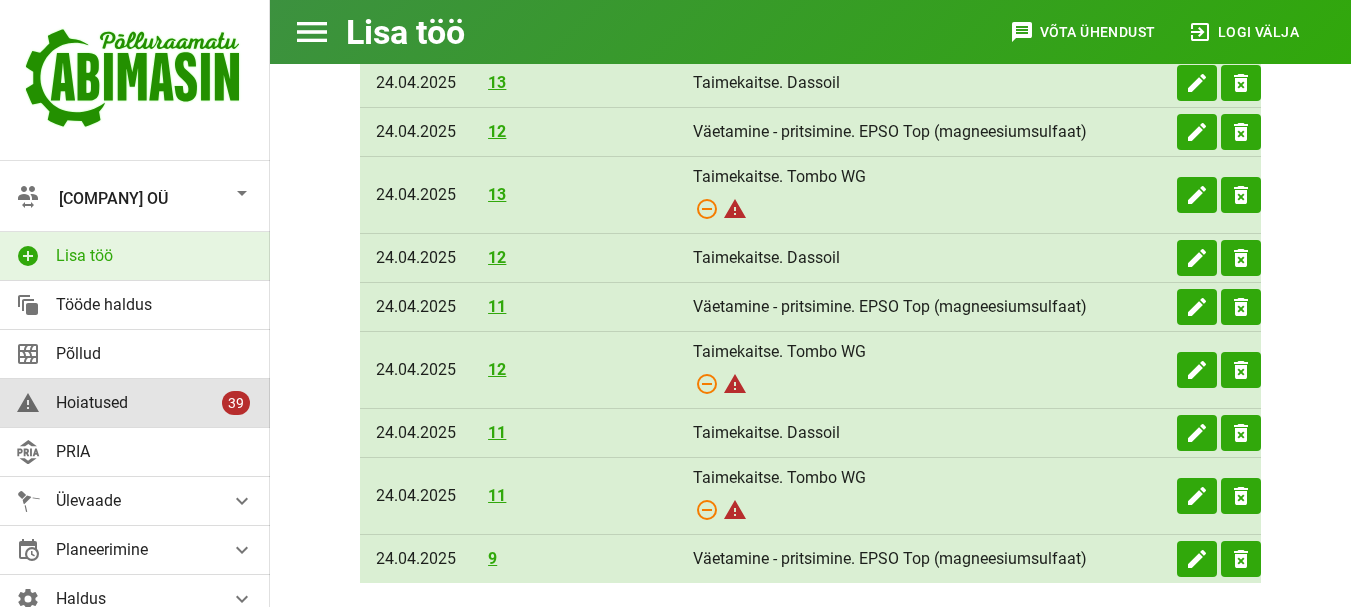 click on "Hoiatused" at bounding box center [137, 402] 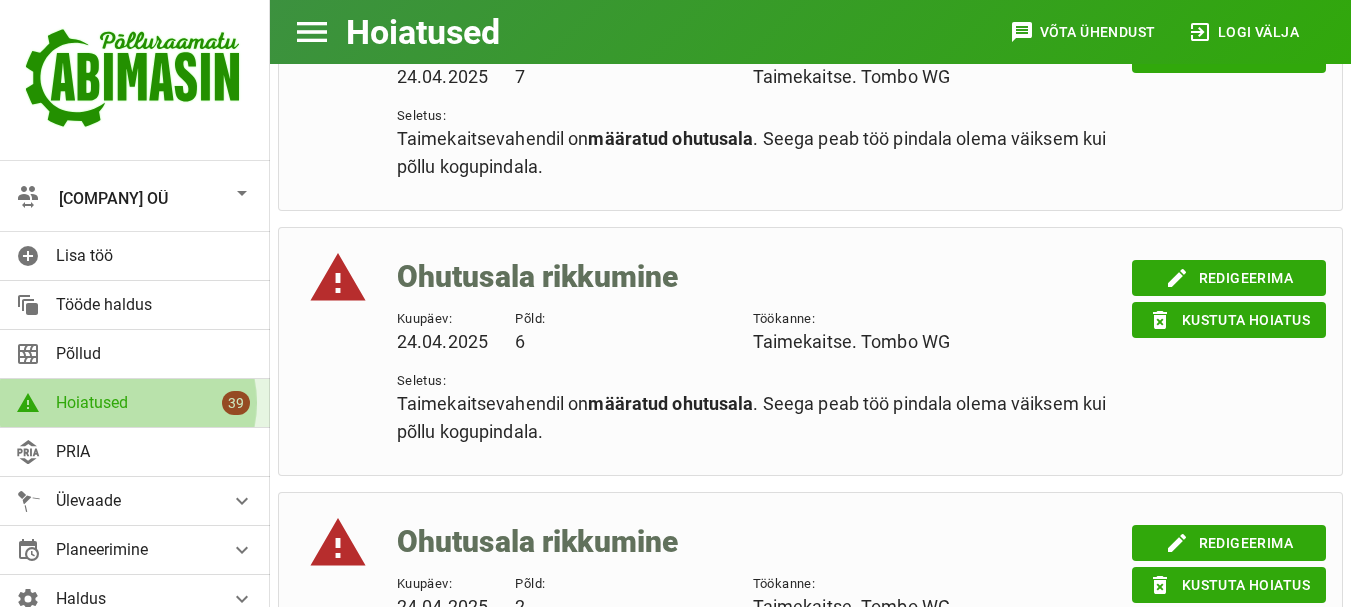 scroll, scrollTop: 0, scrollLeft: 0, axis: both 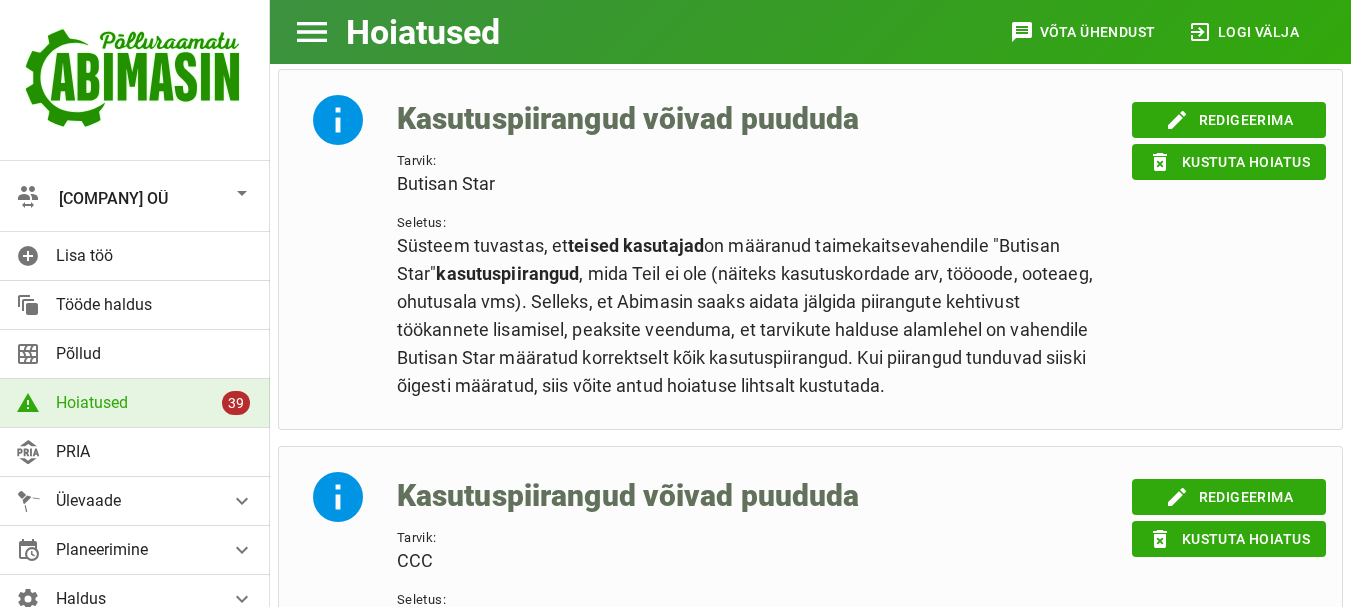click at bounding box center [242, 193] 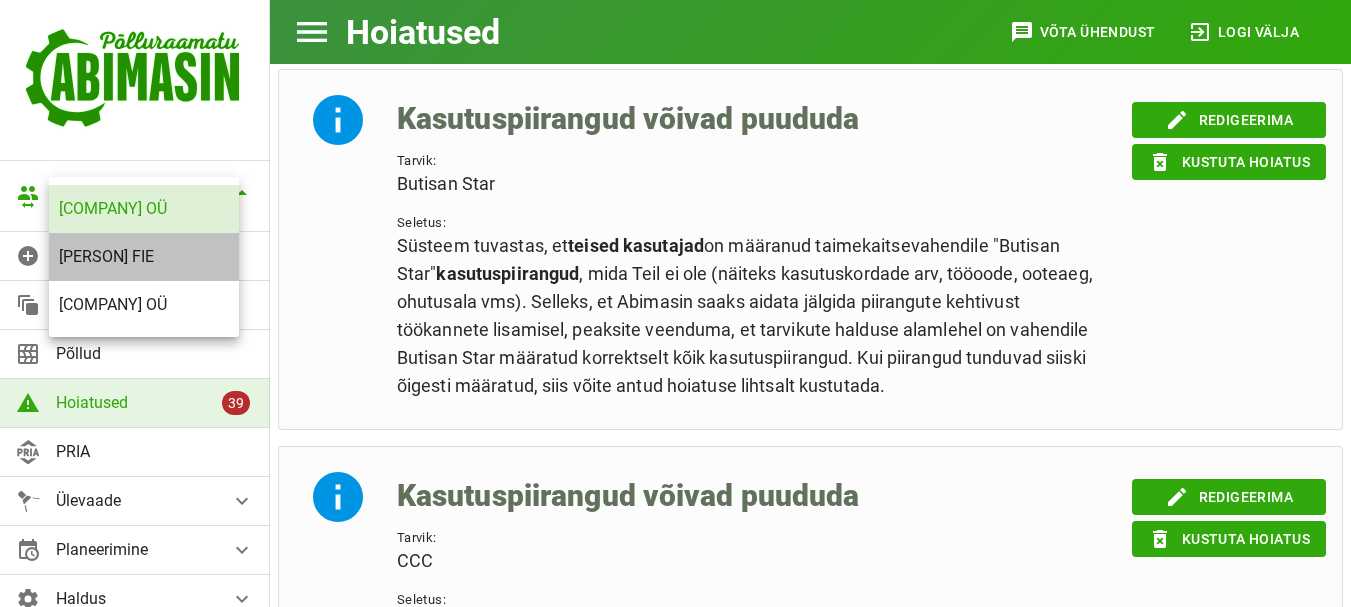 click on "[PERSON] FIE" at bounding box center (144, 256) 